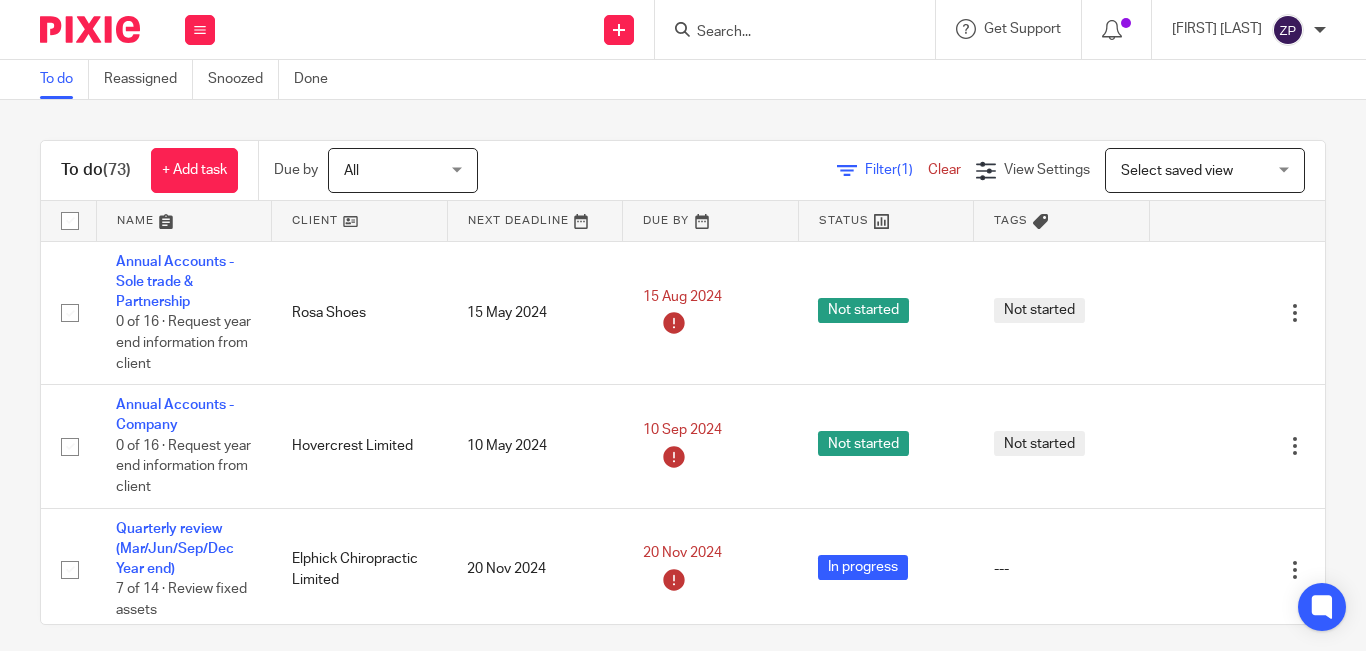 scroll, scrollTop: 0, scrollLeft: 0, axis: both 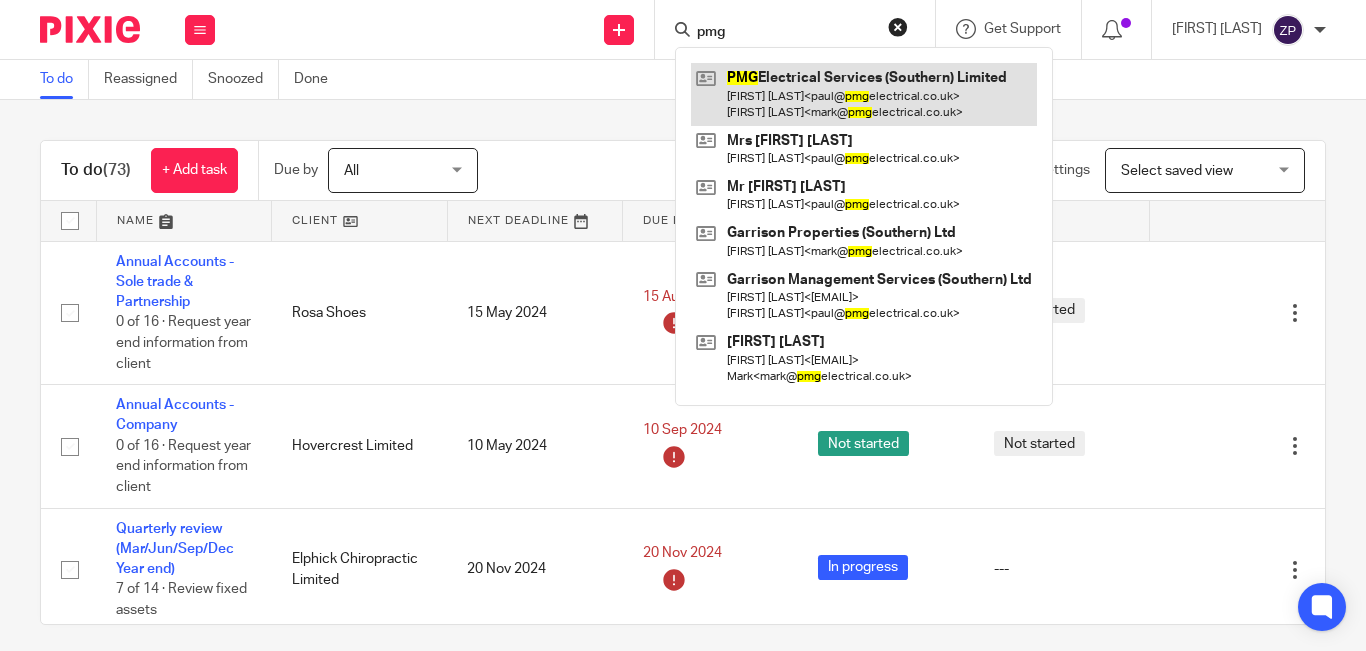 type on "pmg" 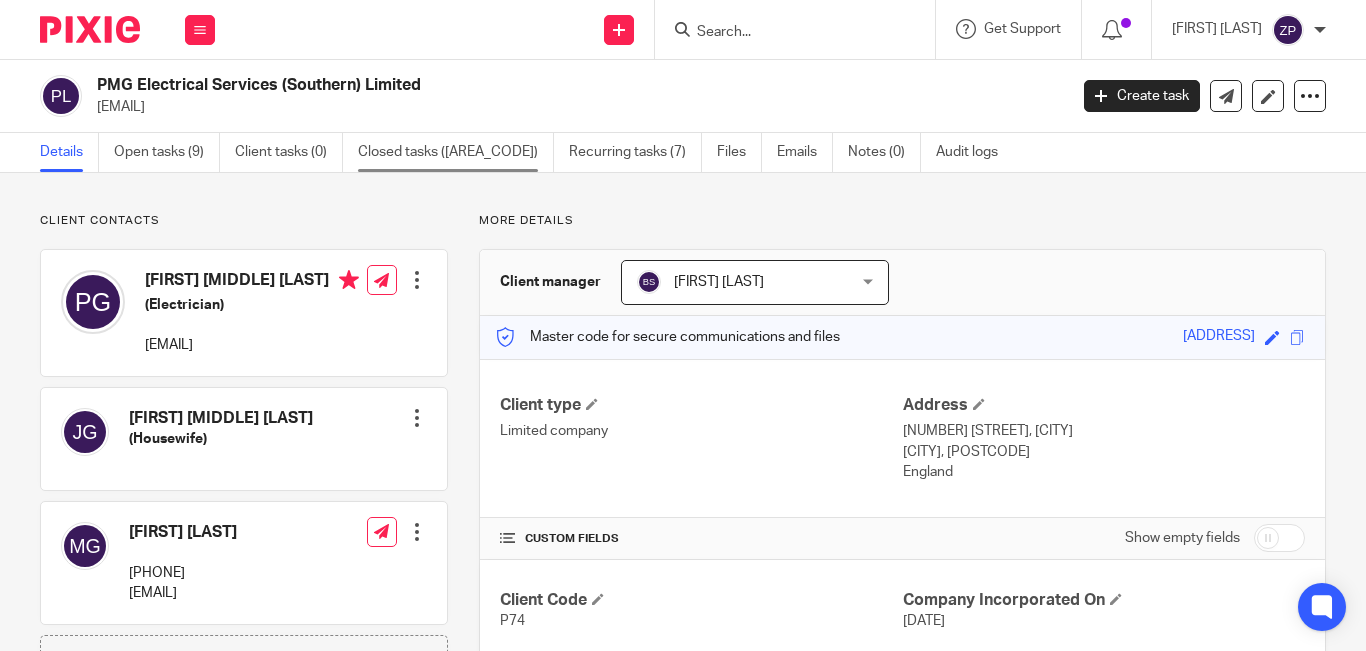 scroll, scrollTop: 0, scrollLeft: 0, axis: both 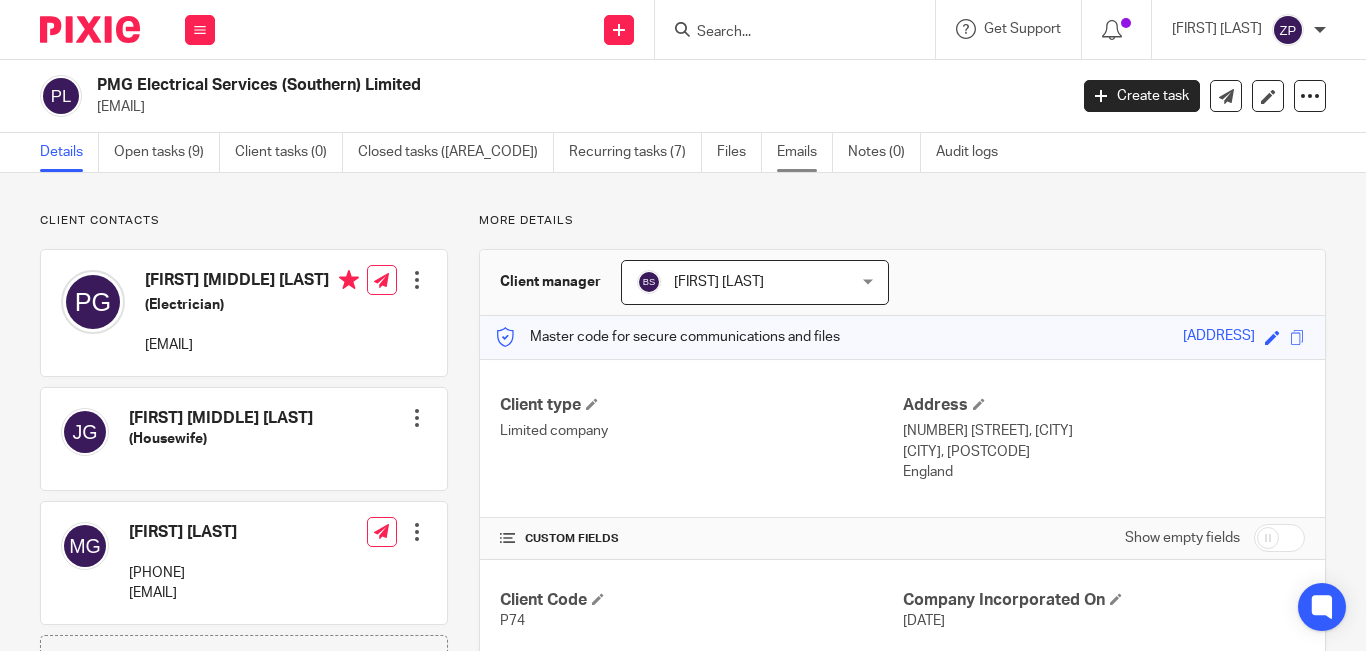 click on "Emails" at bounding box center [805, 152] 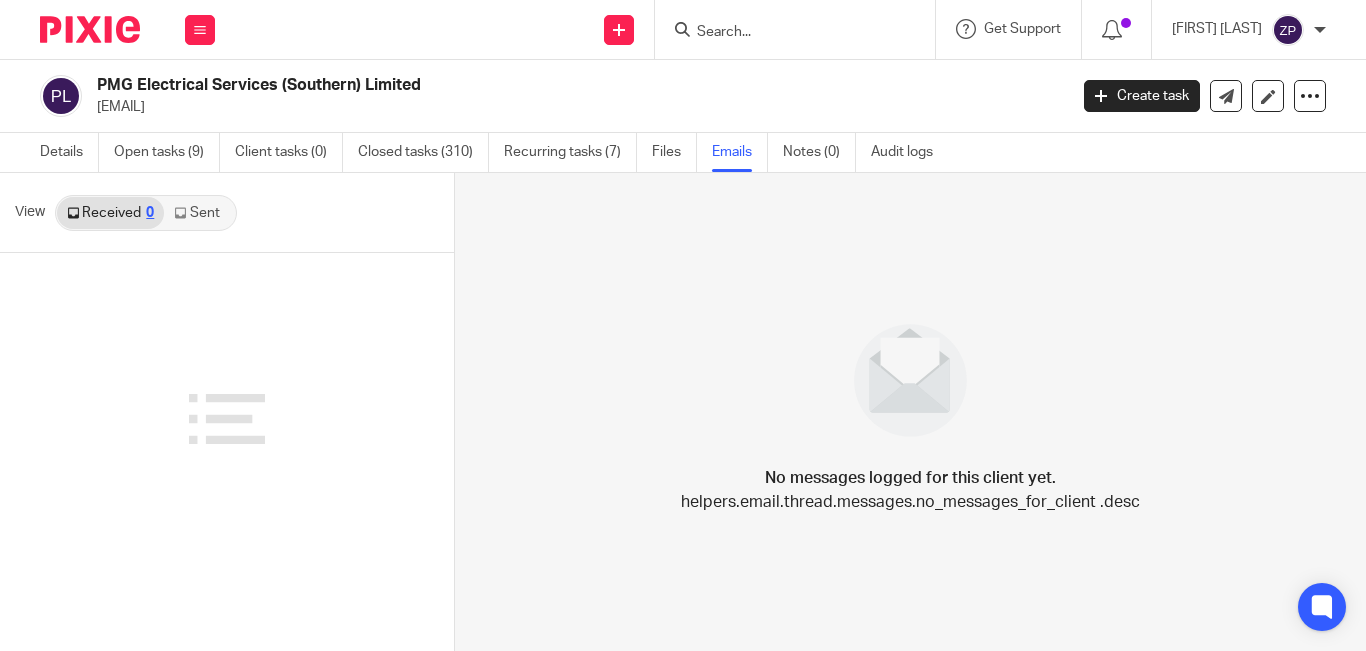 scroll, scrollTop: 0, scrollLeft: 0, axis: both 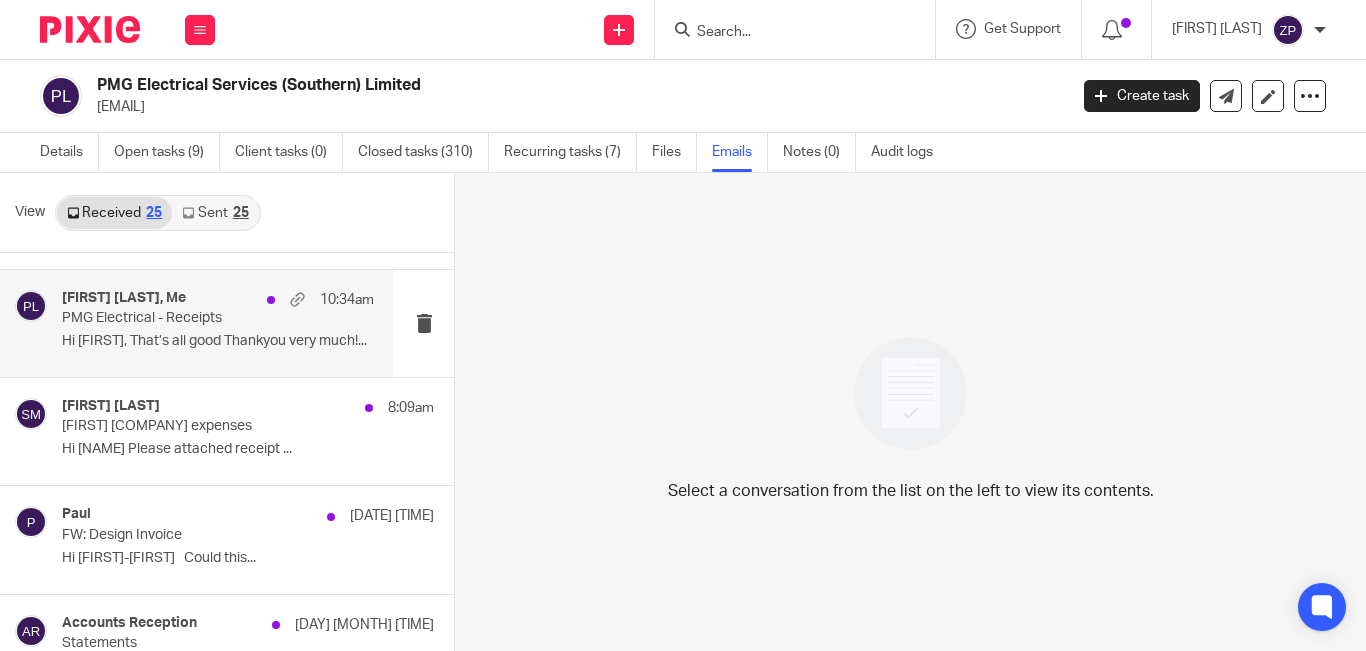 click on "Anthony Flack, Me
10:34am   PMG Electrical - Receipts   Hi Zoe,  That’s all good Thankyou very much!..." at bounding box center (218, 323) 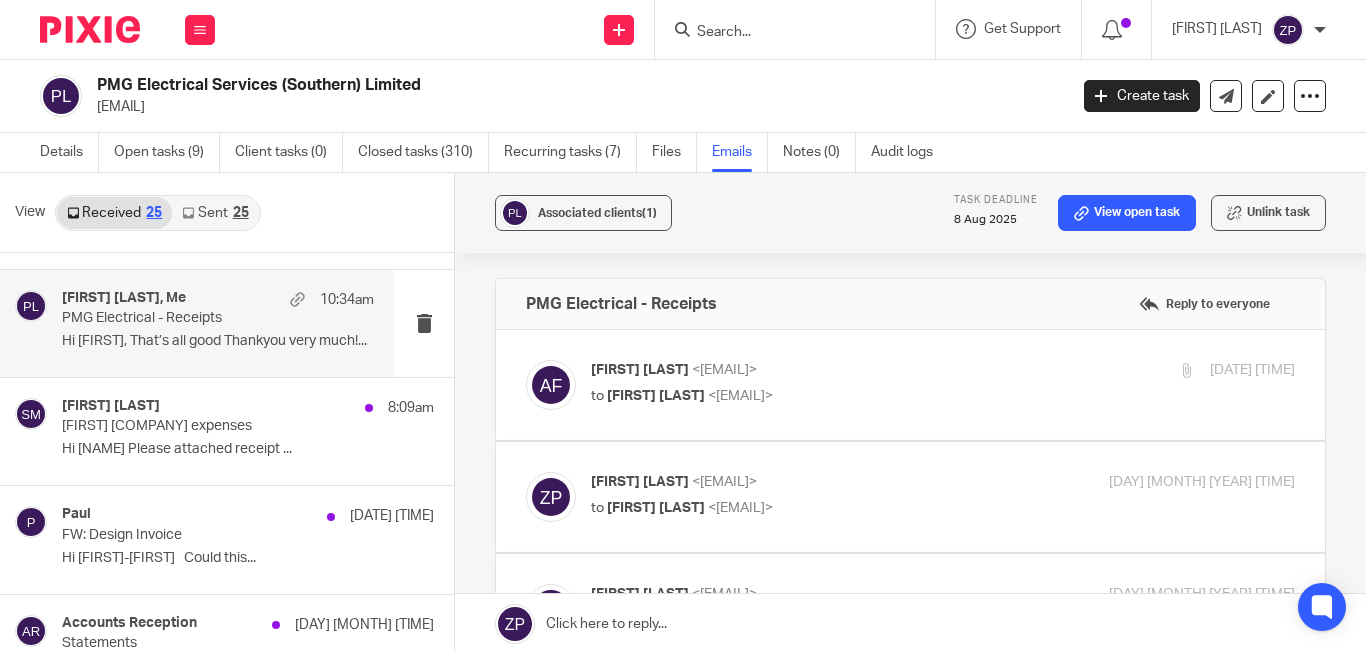 scroll, scrollTop: 0, scrollLeft: 0, axis: both 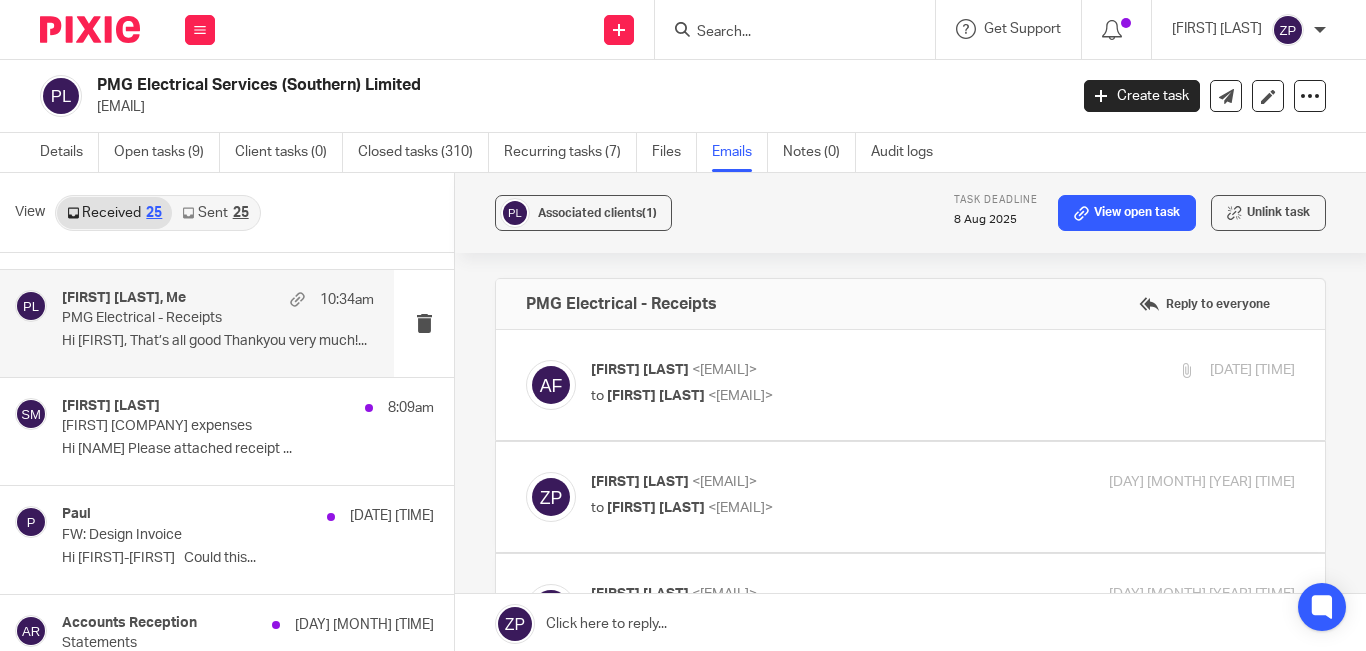 click on "to
Zoe Payne
<zoe@boldenandlong.co.uk>" at bounding box center (825, 396) 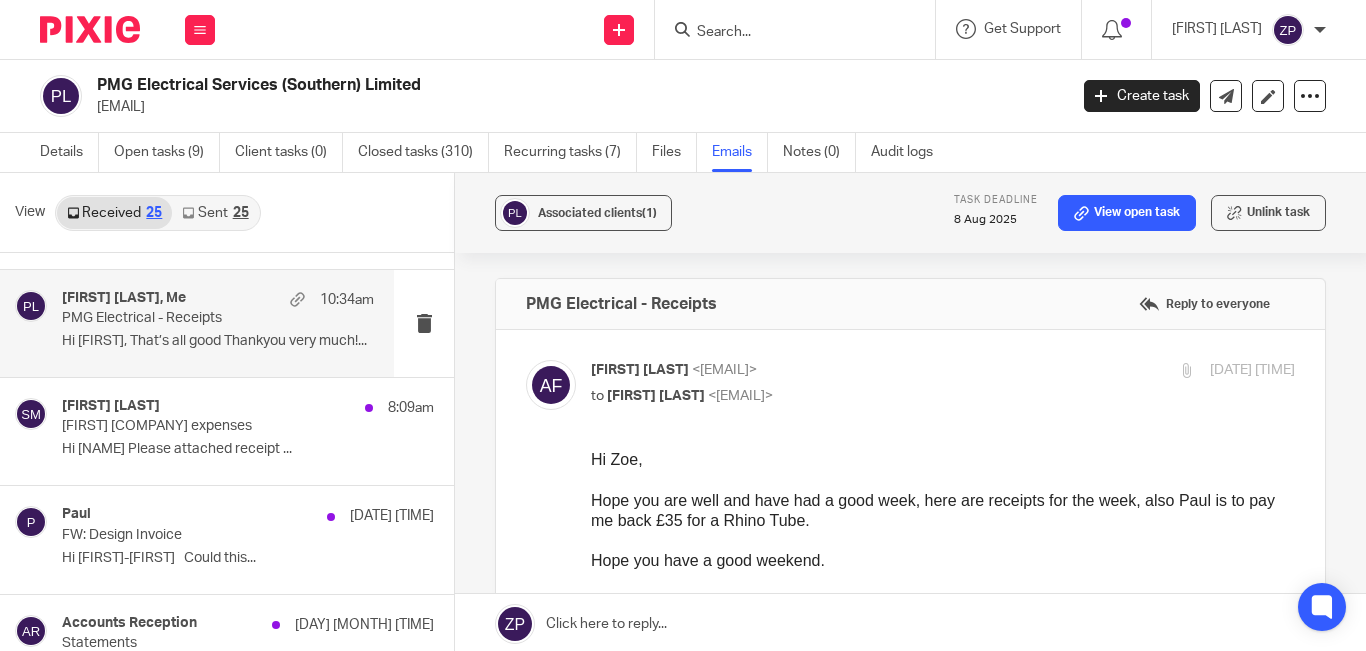 scroll, scrollTop: 0, scrollLeft: 0, axis: both 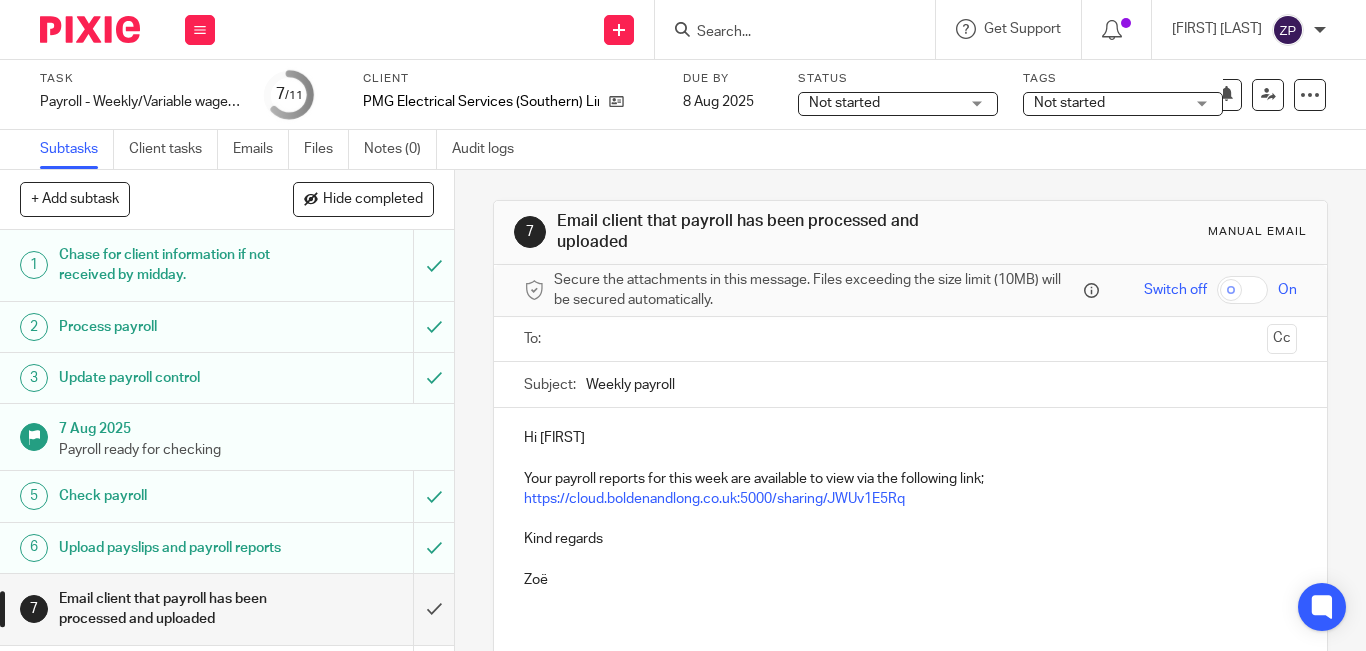 click at bounding box center [909, 339] 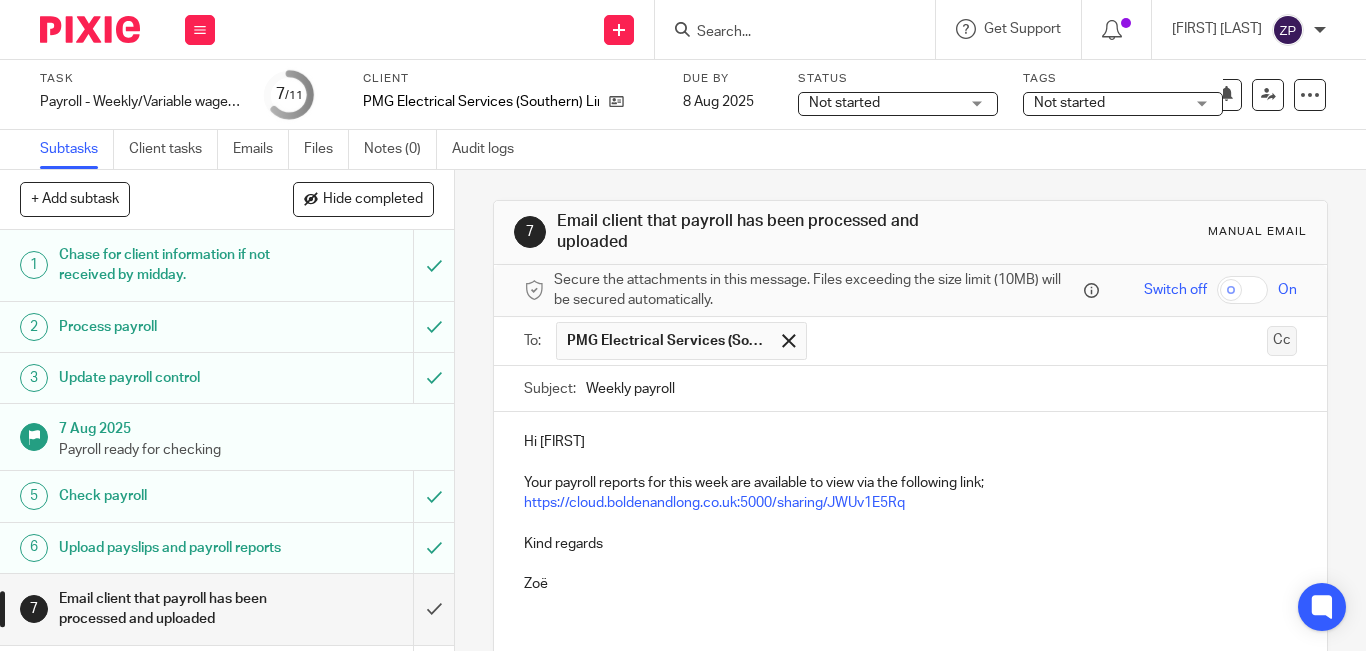 click on "Cc" at bounding box center [1282, 341] 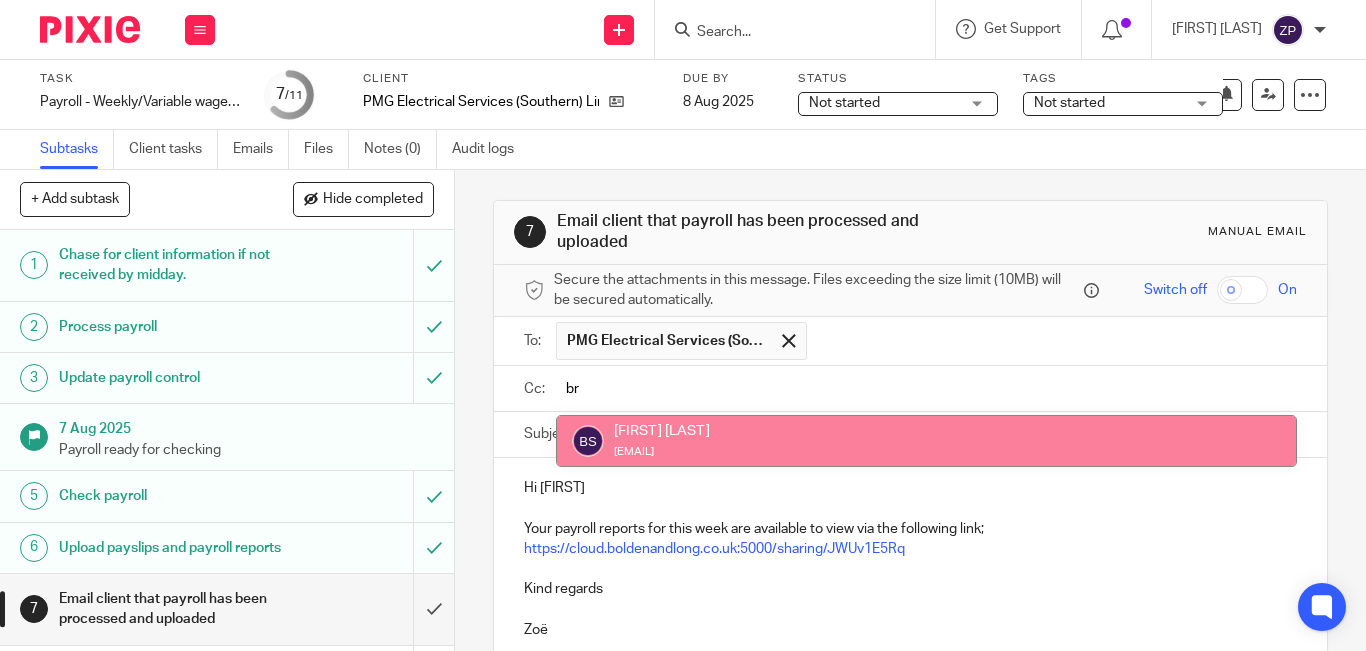 type on "br" 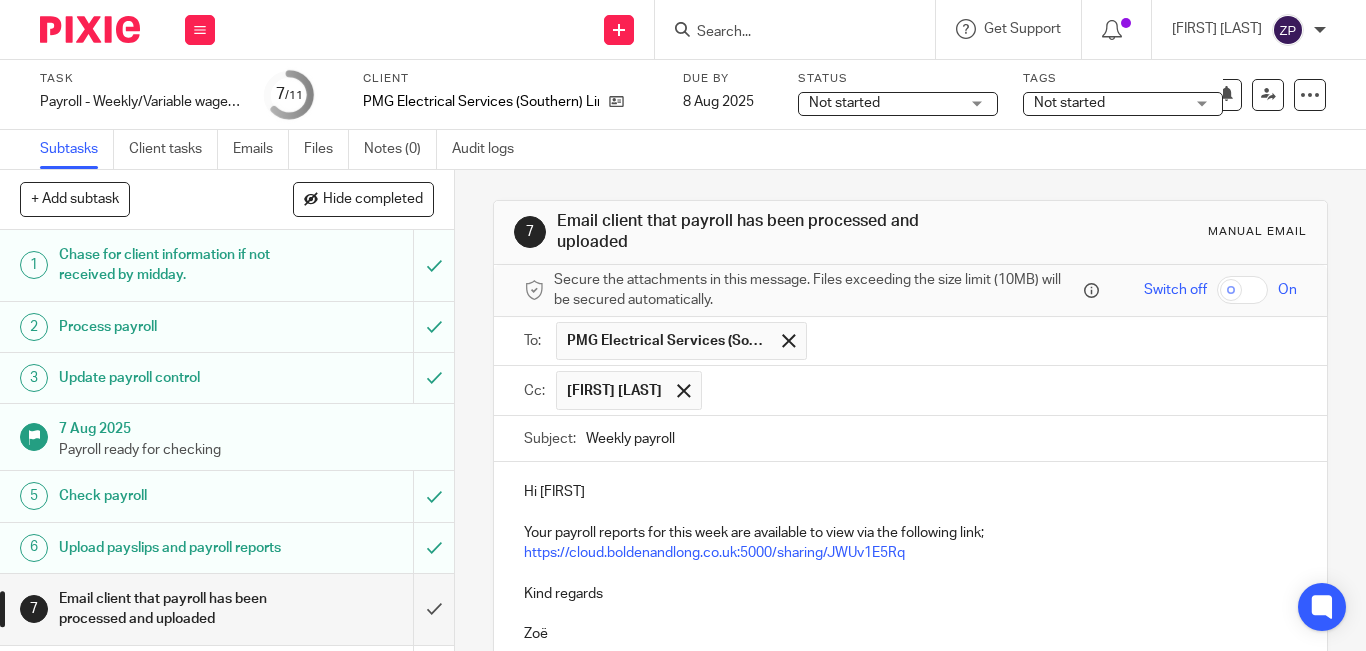 click on "Hi [FIRST]" at bounding box center [910, 492] 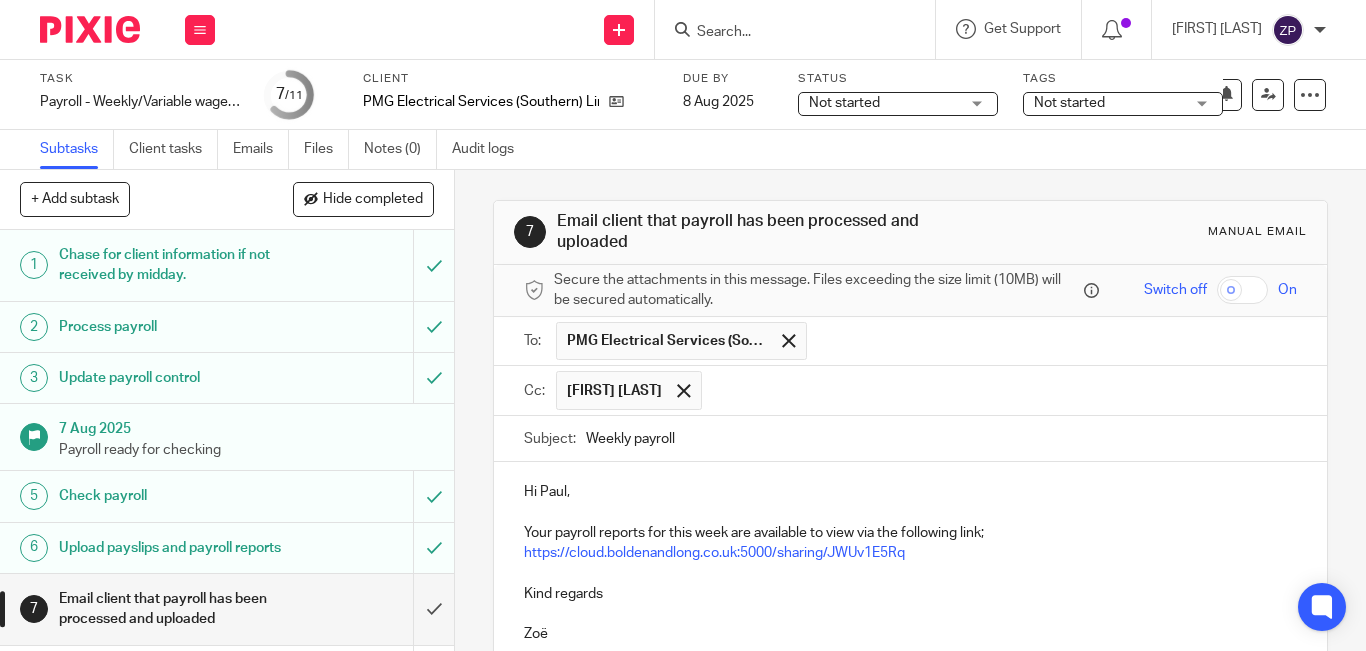 scroll, scrollTop: 100, scrollLeft: 0, axis: vertical 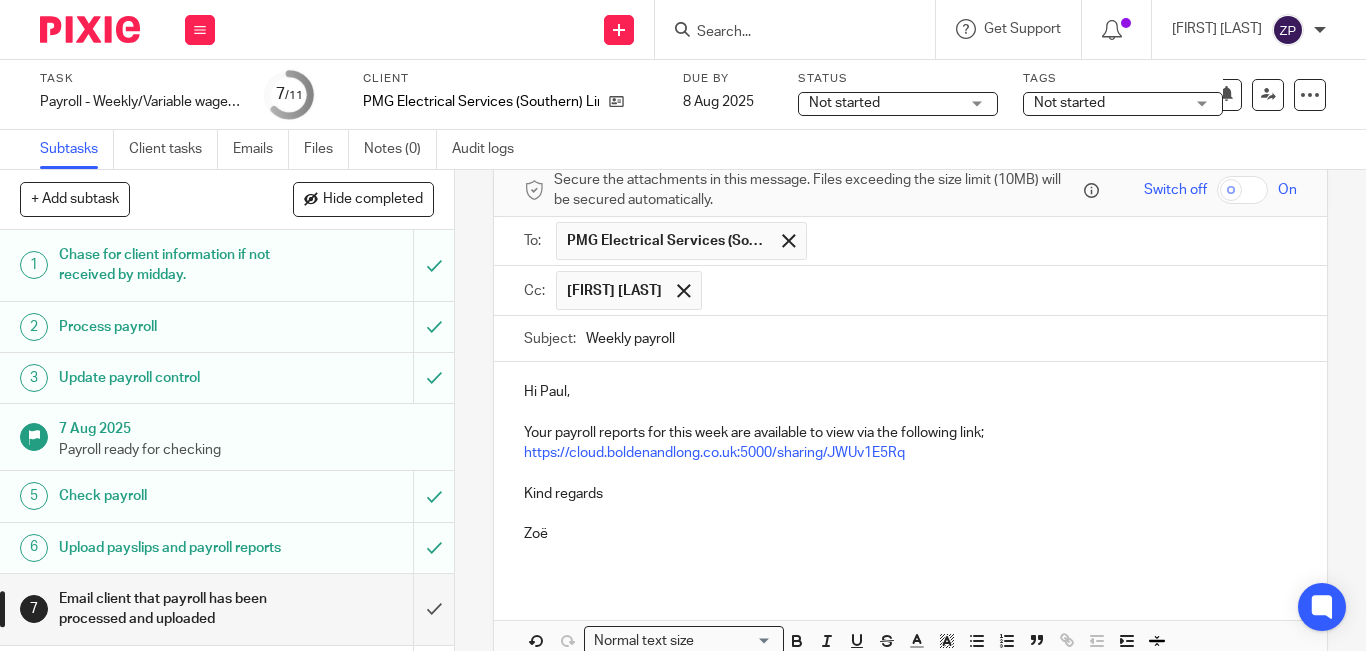 click on "Your payroll reports for this week are available to view via the following link;" at bounding box center [910, 433] 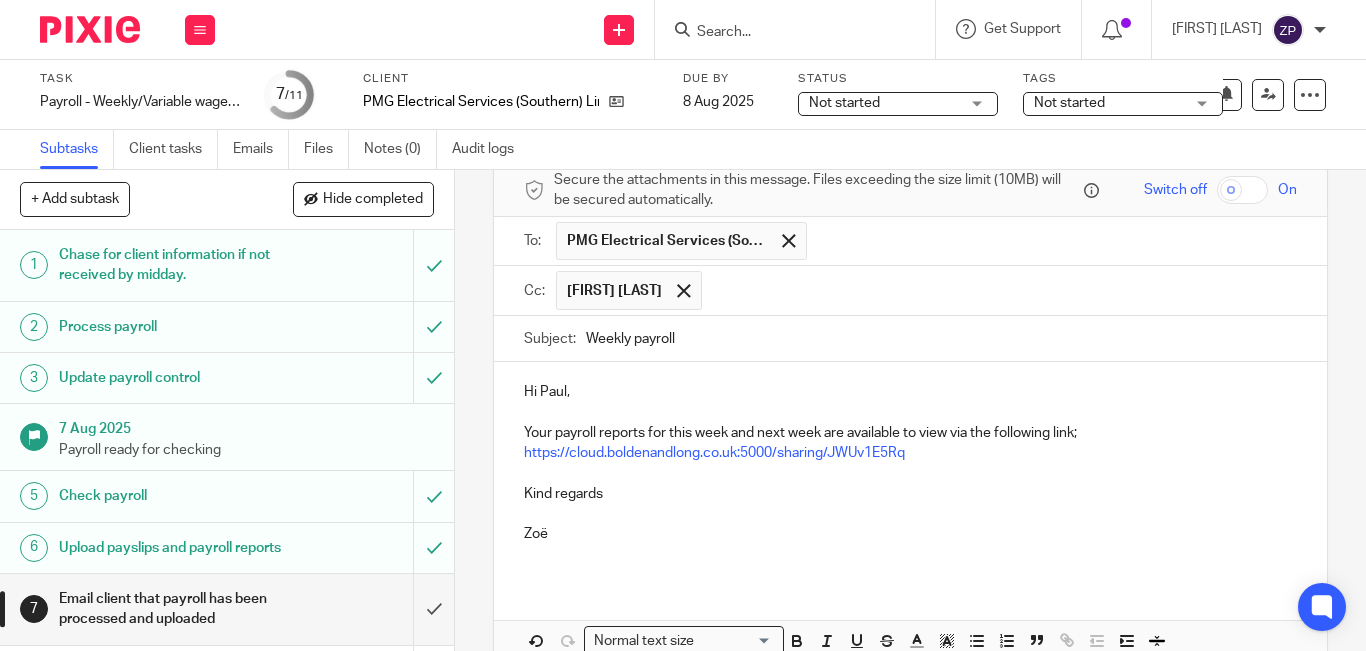click at bounding box center (910, 514) 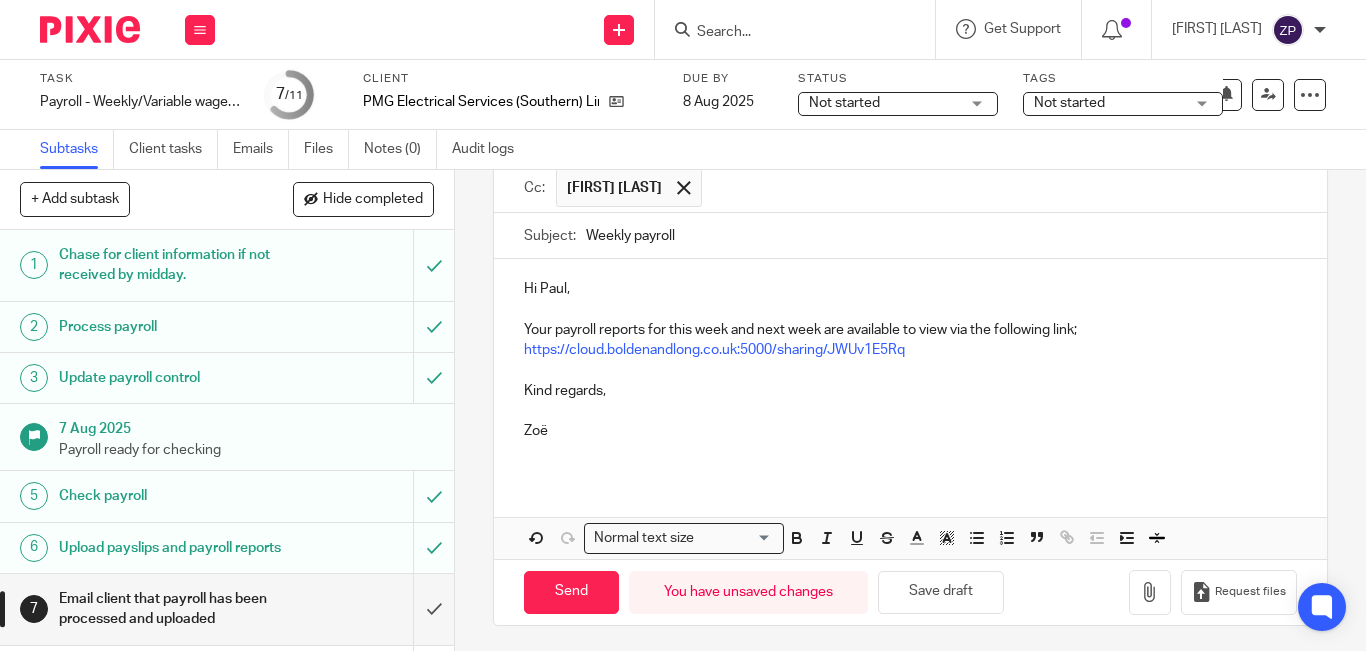 scroll, scrollTop: 208, scrollLeft: 0, axis: vertical 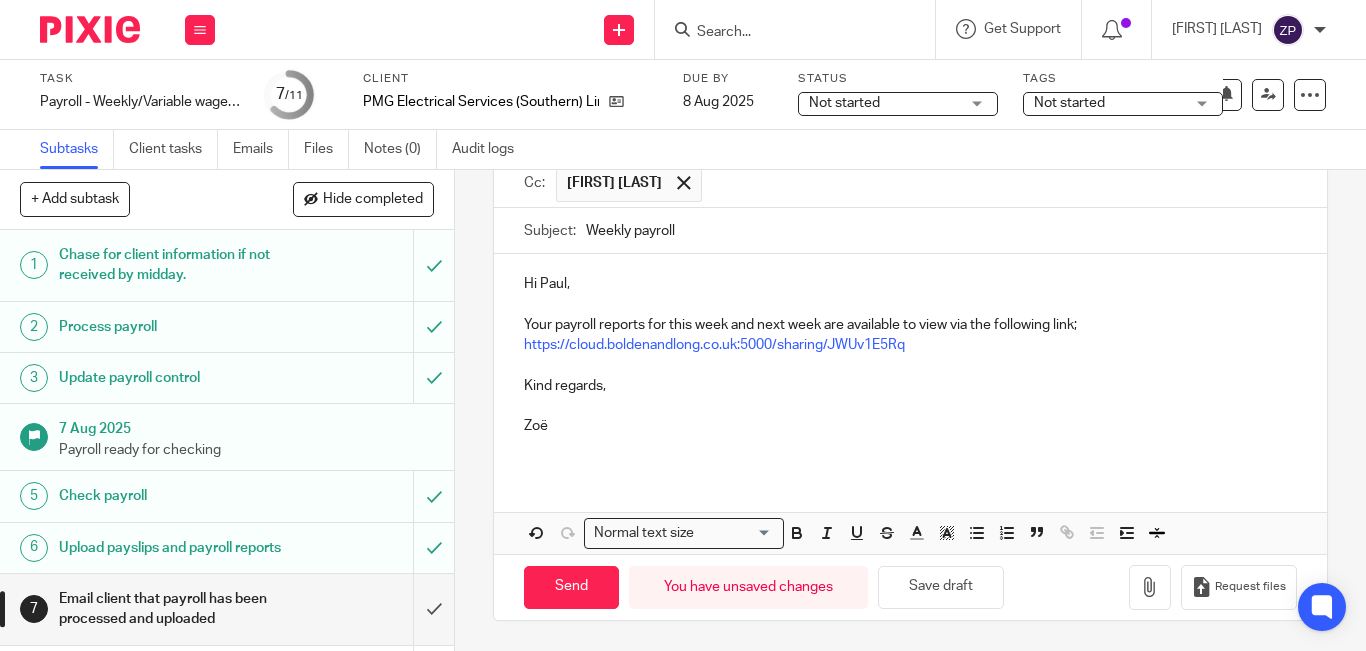 click on "Weekly payroll" at bounding box center [941, 230] 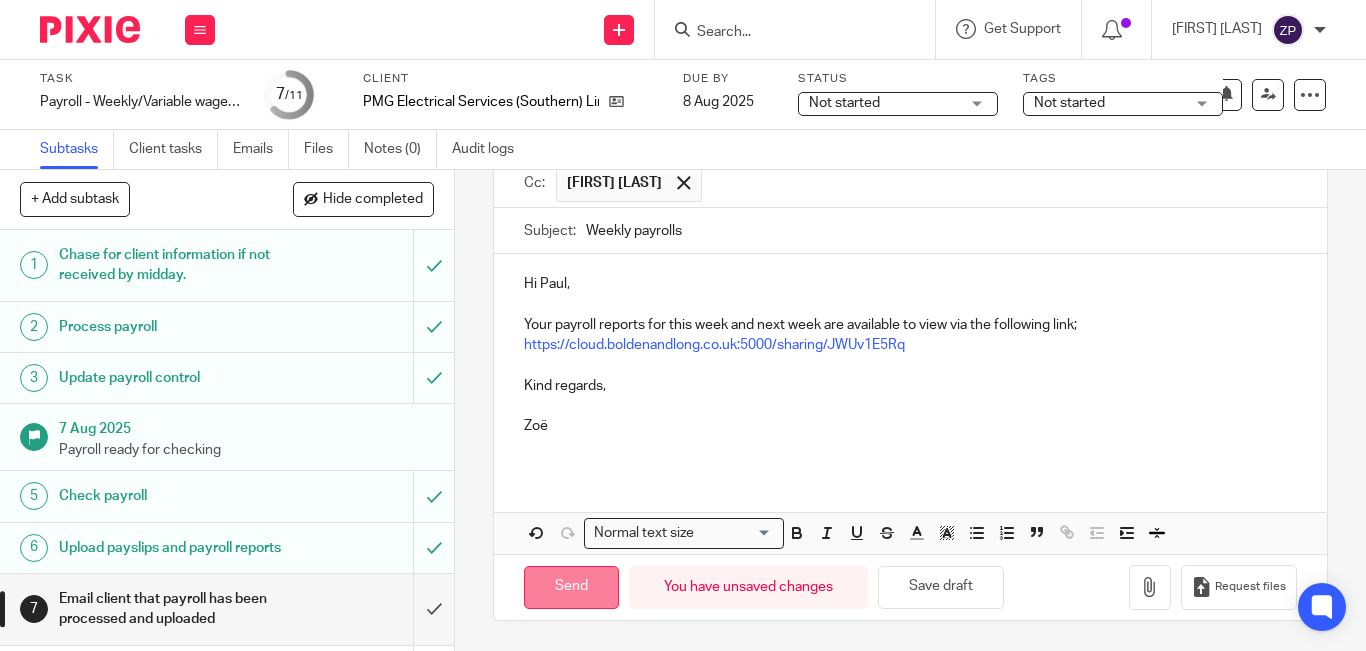 type on "Weekly payrolls" 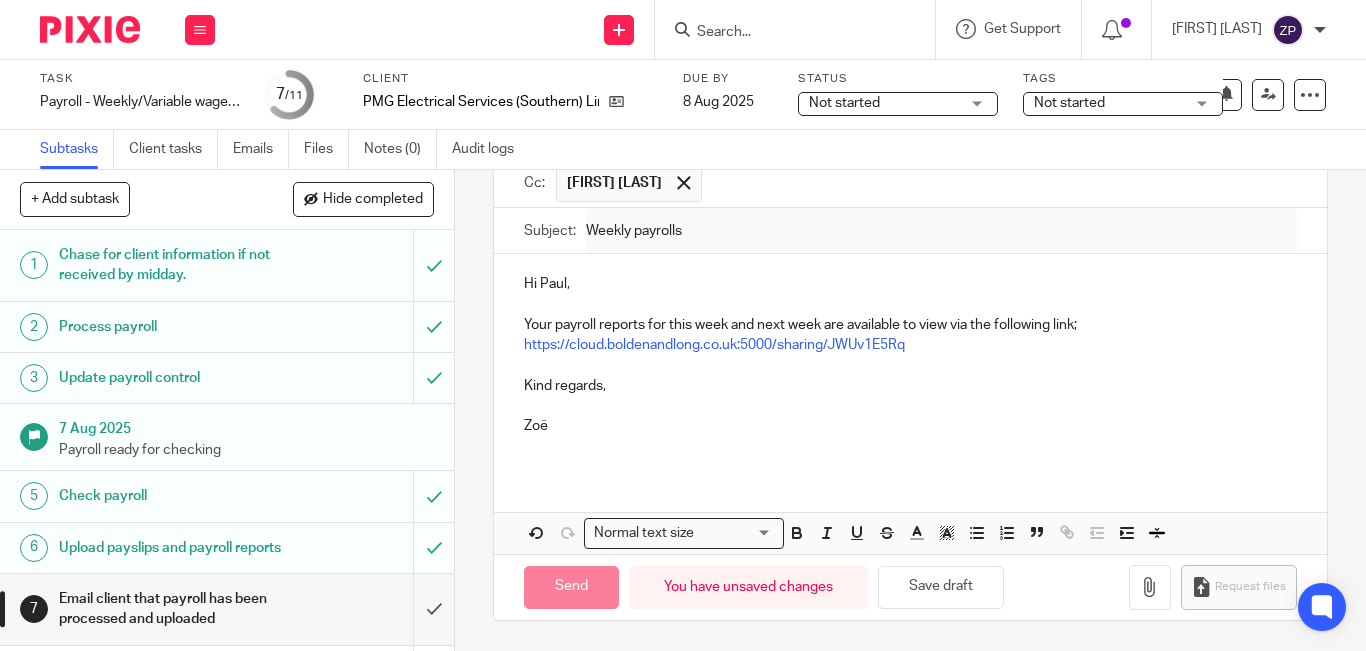 type on "Sent" 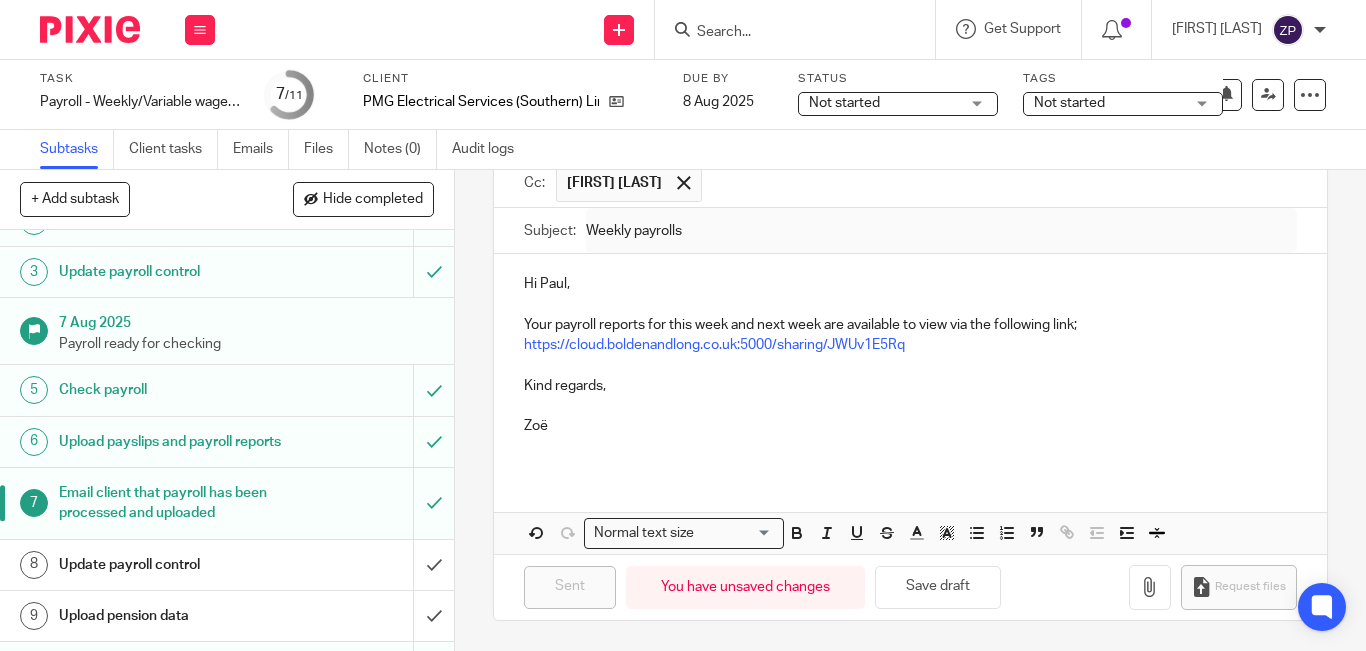 scroll, scrollTop: 220, scrollLeft: 0, axis: vertical 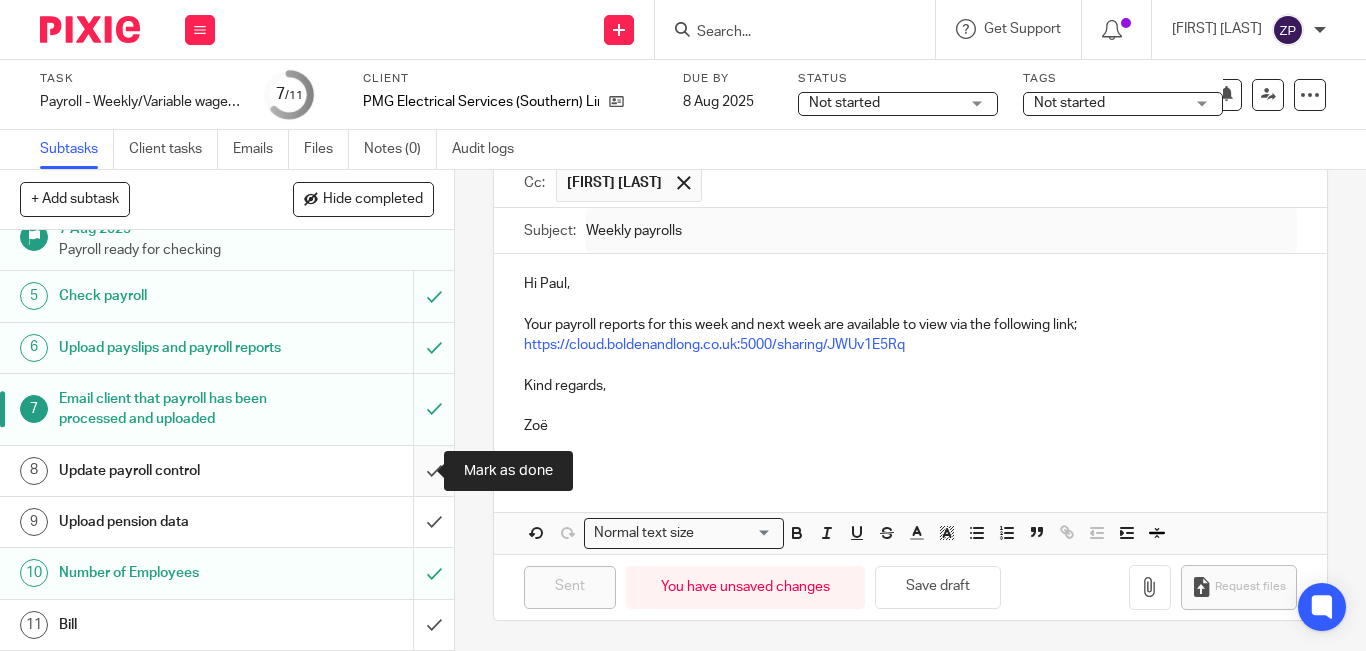 click at bounding box center (227, 471) 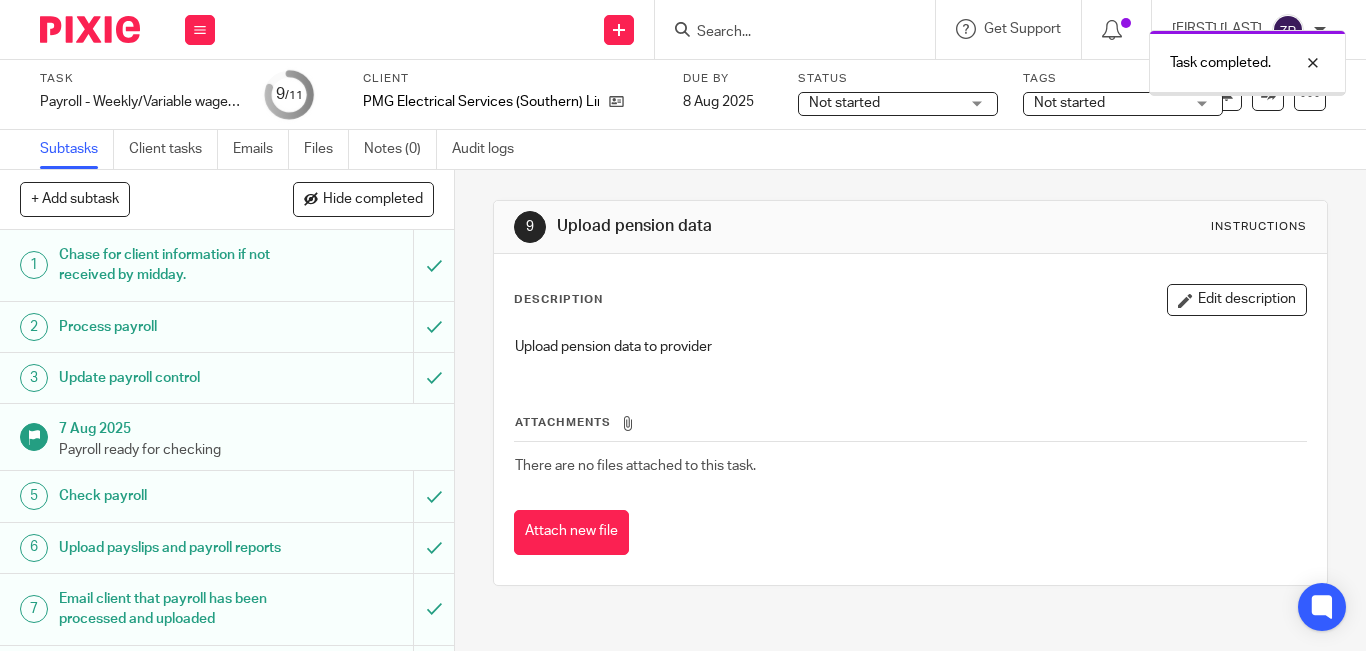scroll, scrollTop: 0, scrollLeft: 0, axis: both 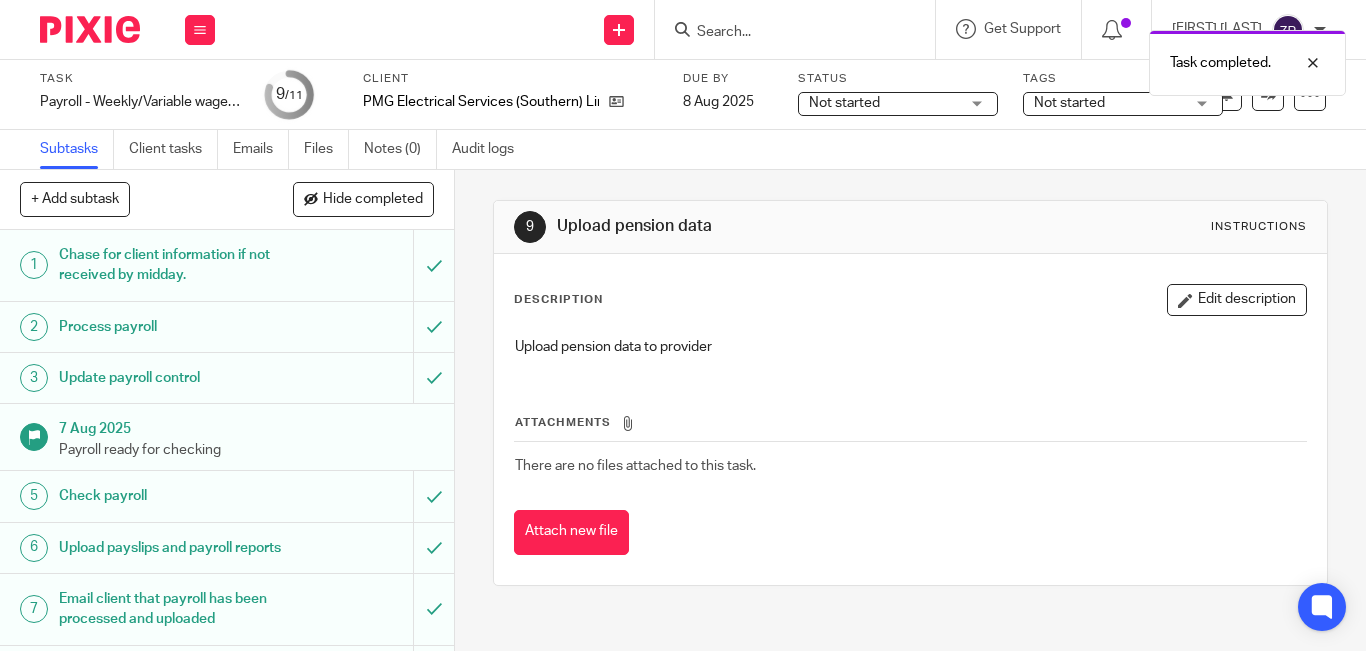 click on "Not started" at bounding box center (1109, 103) 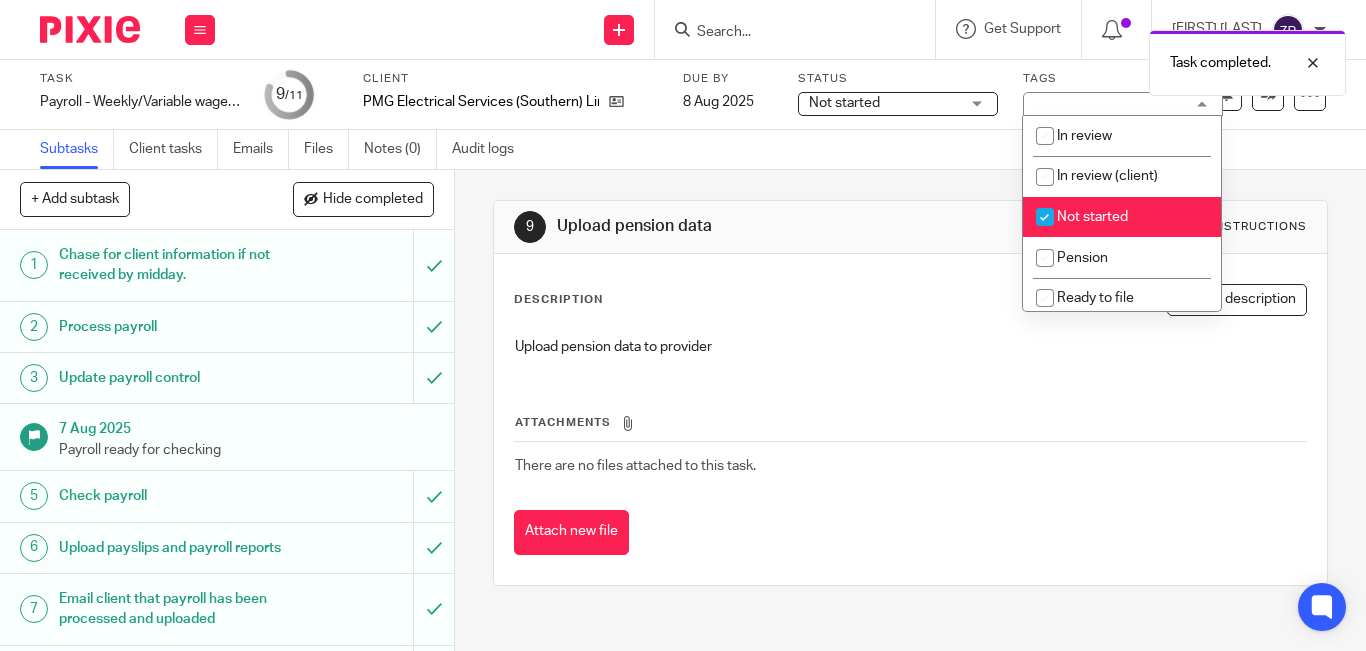 click on "Not started" at bounding box center [1092, 217] 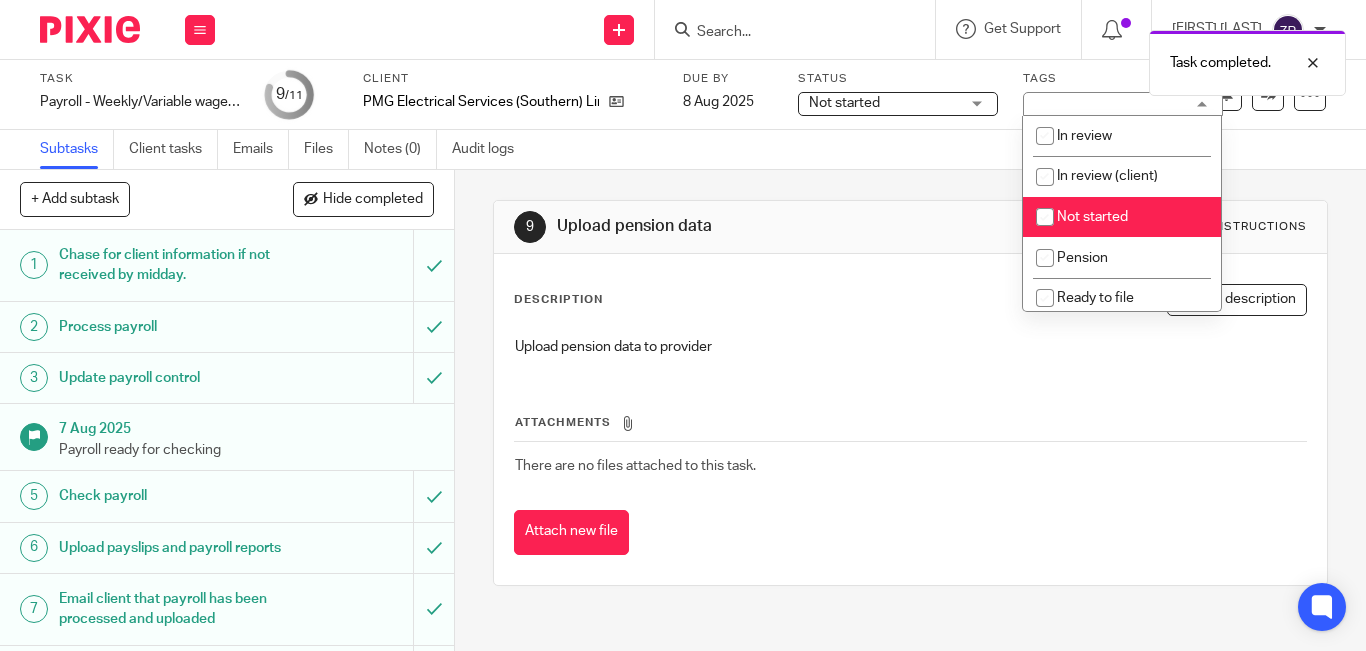 checkbox on "false" 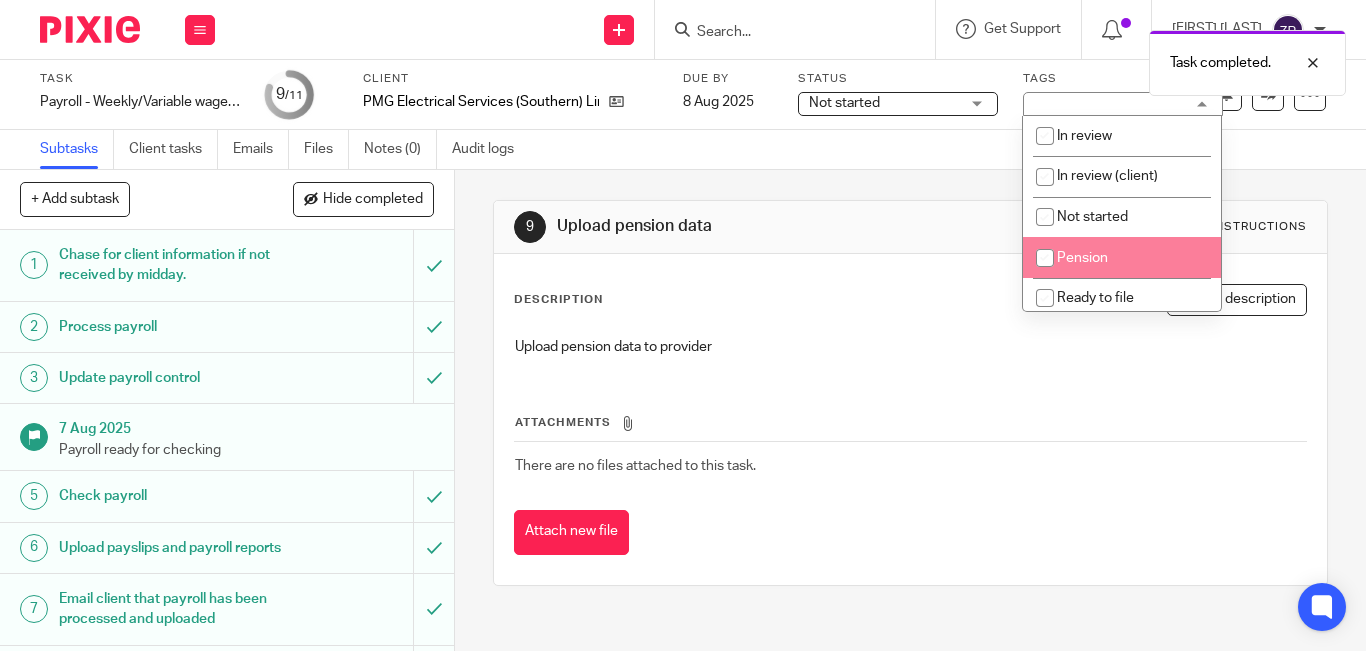 click on "Pension" at bounding box center (1082, 258) 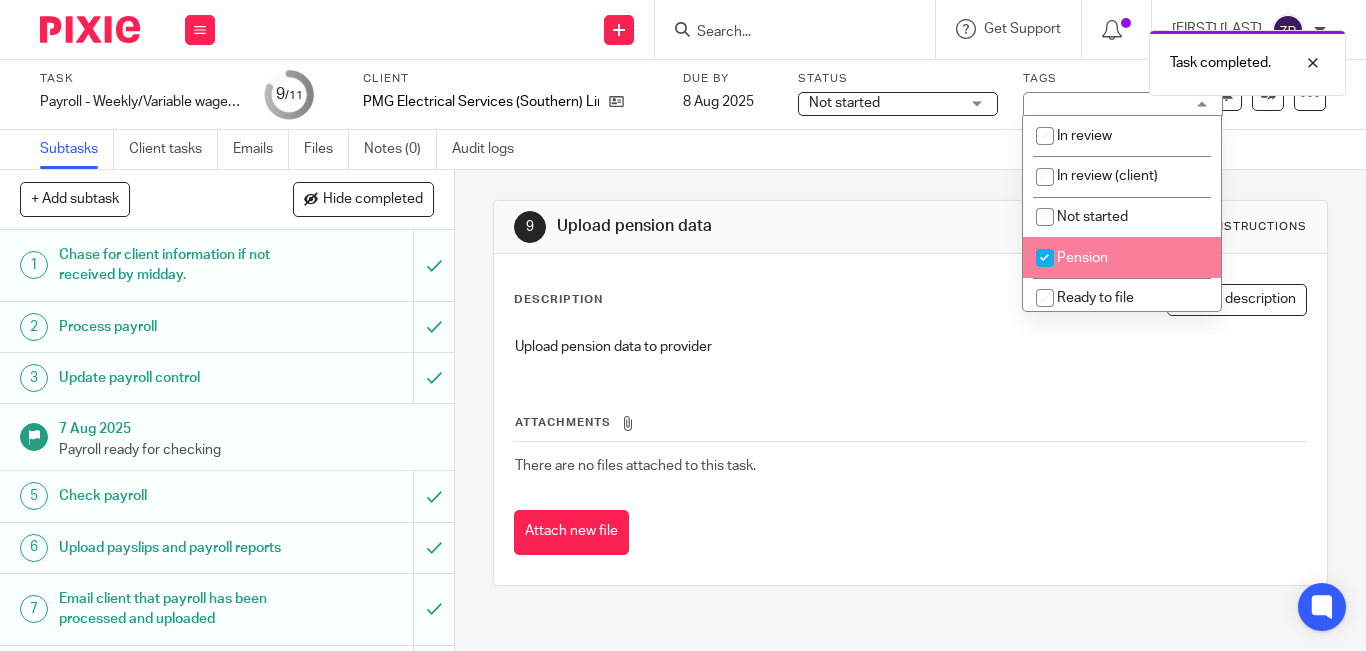 checkbox on "true" 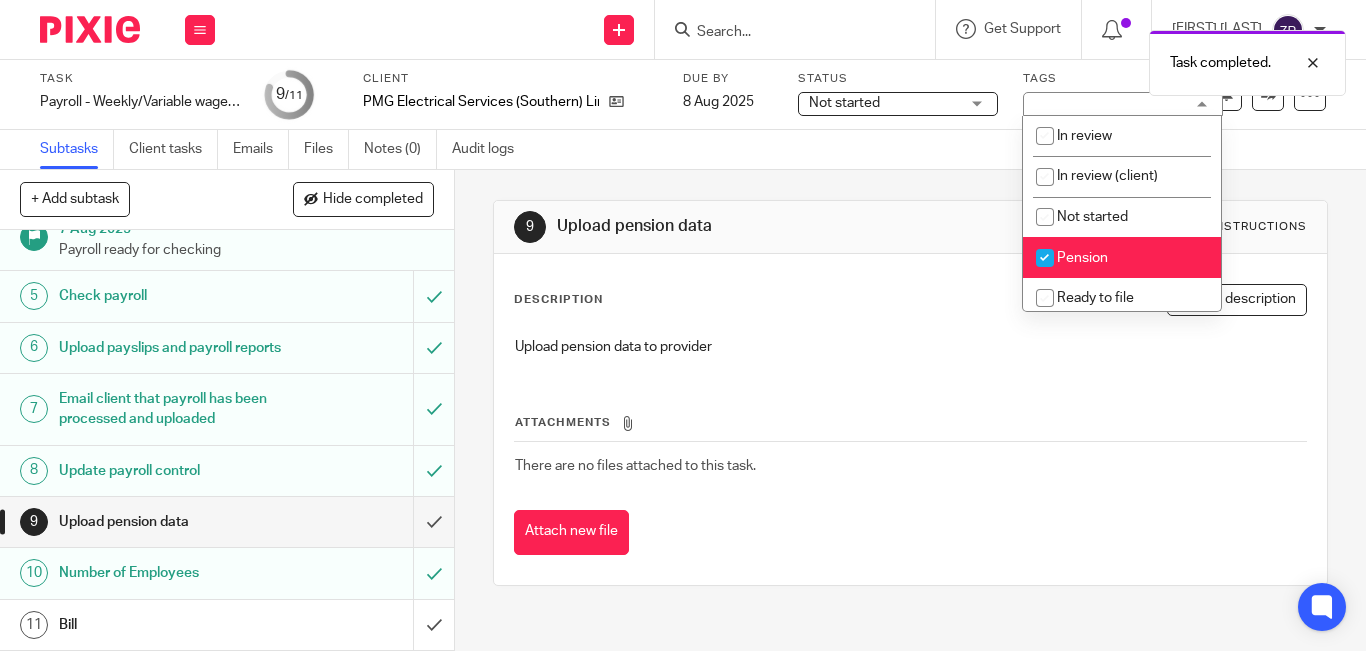 scroll, scrollTop: 220, scrollLeft: 0, axis: vertical 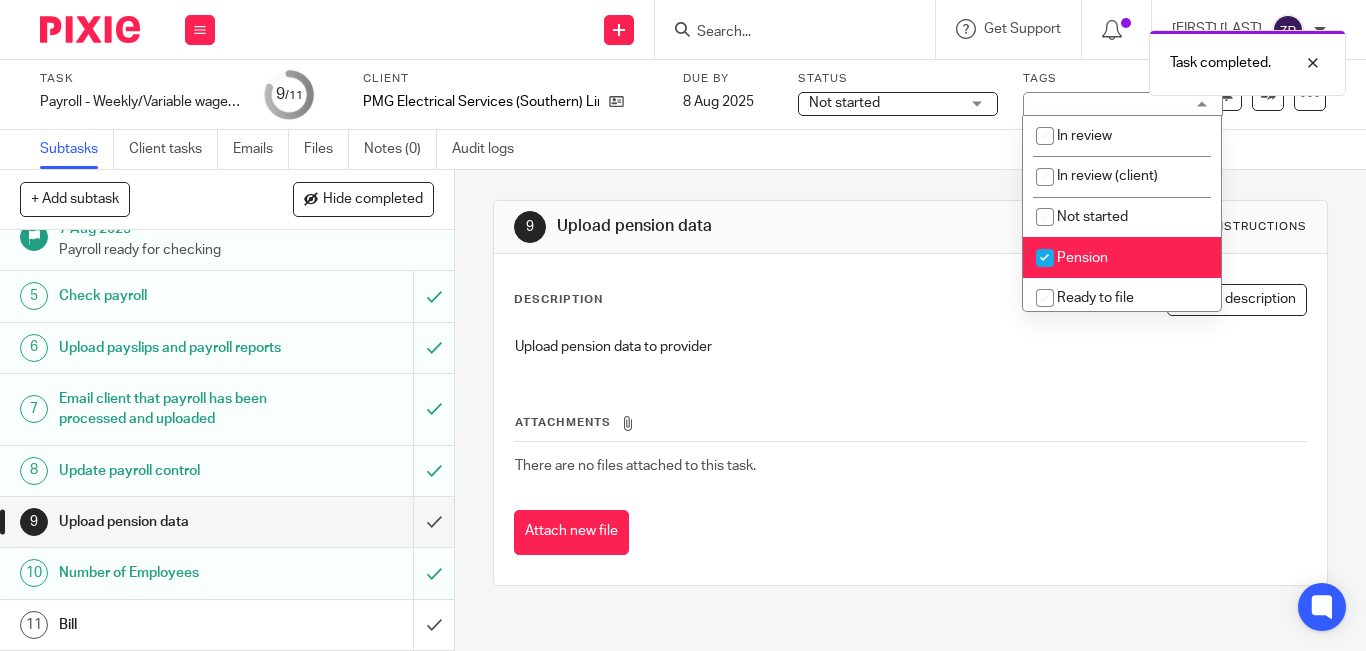 click at bounding box center (90, 29) 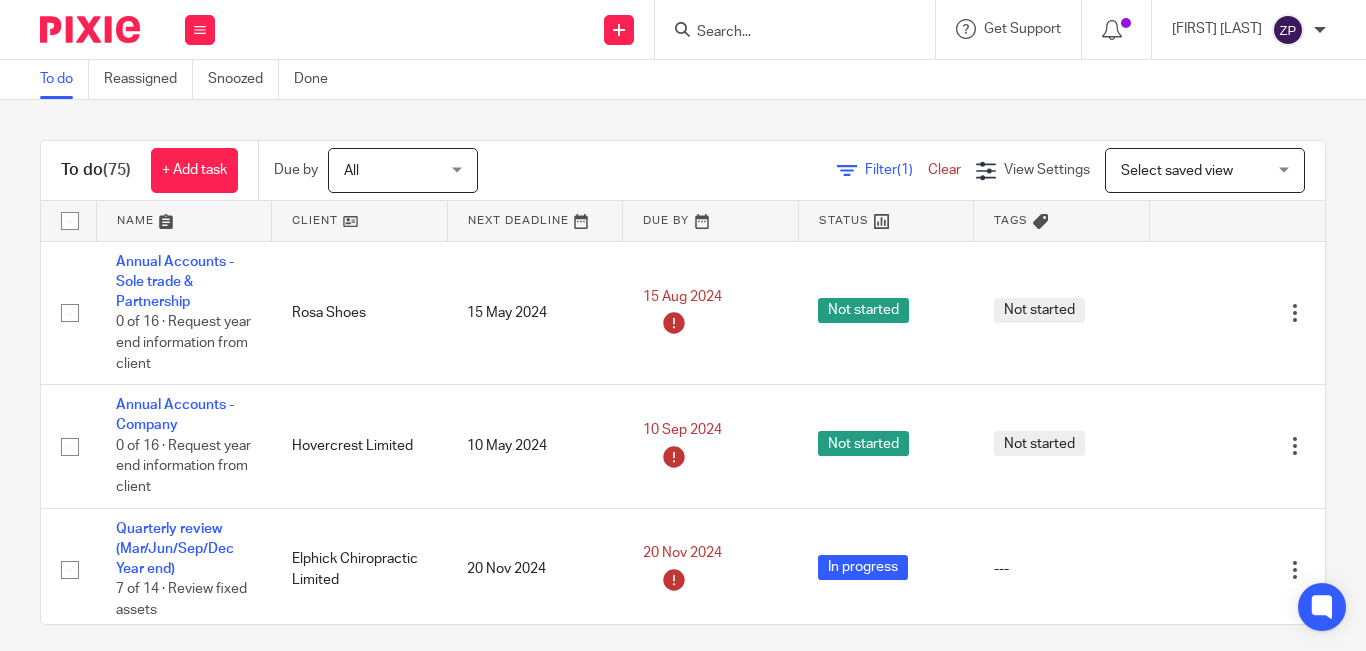 scroll, scrollTop: 0, scrollLeft: 0, axis: both 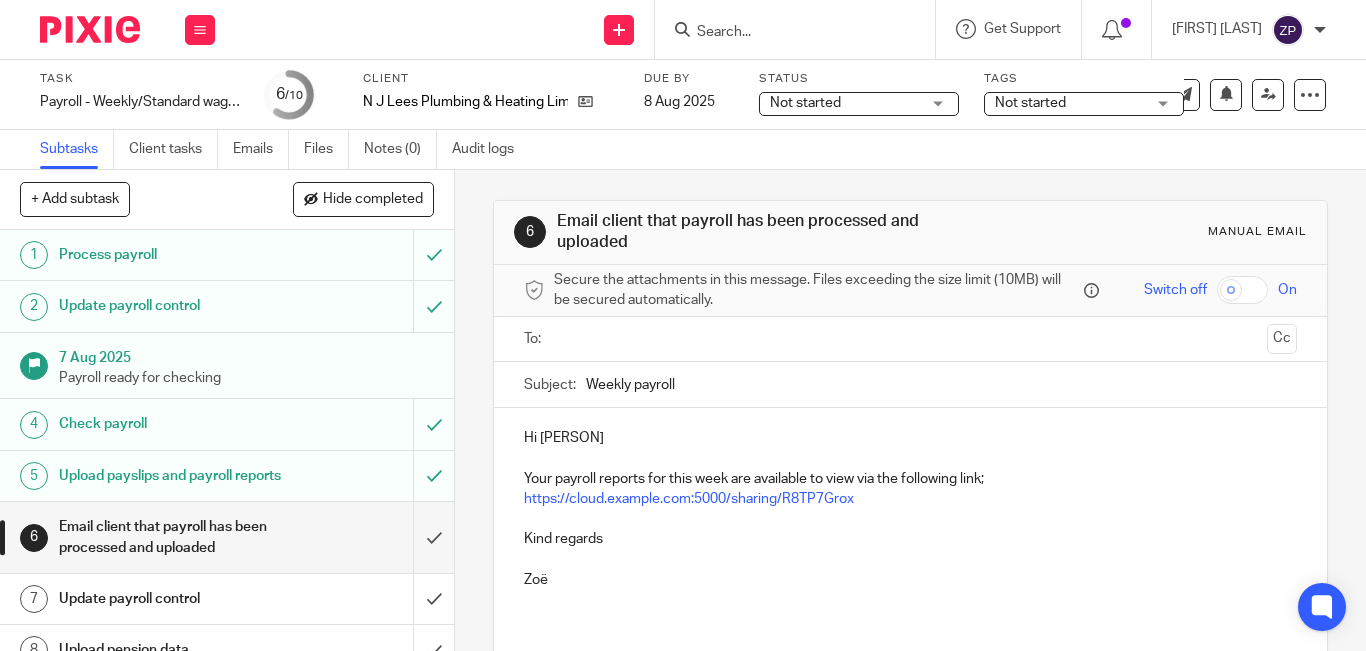 click at bounding box center (909, 339) 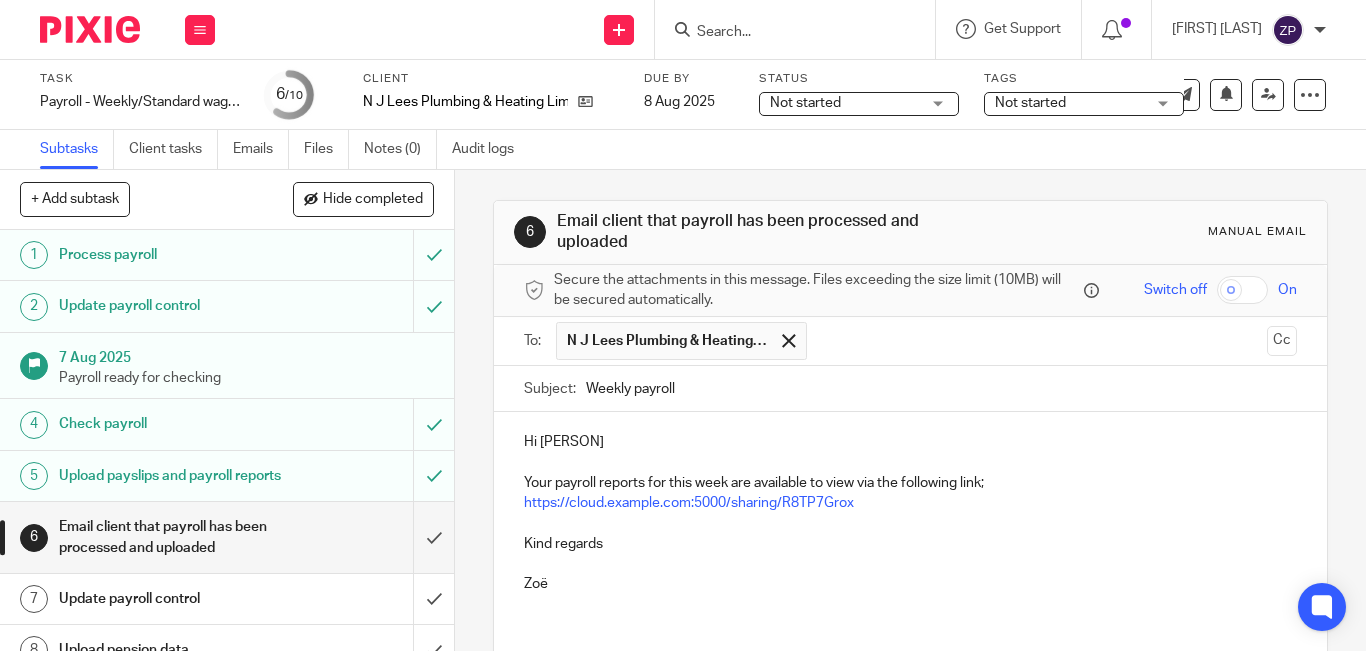 click on "Hi Neal" at bounding box center [910, 442] 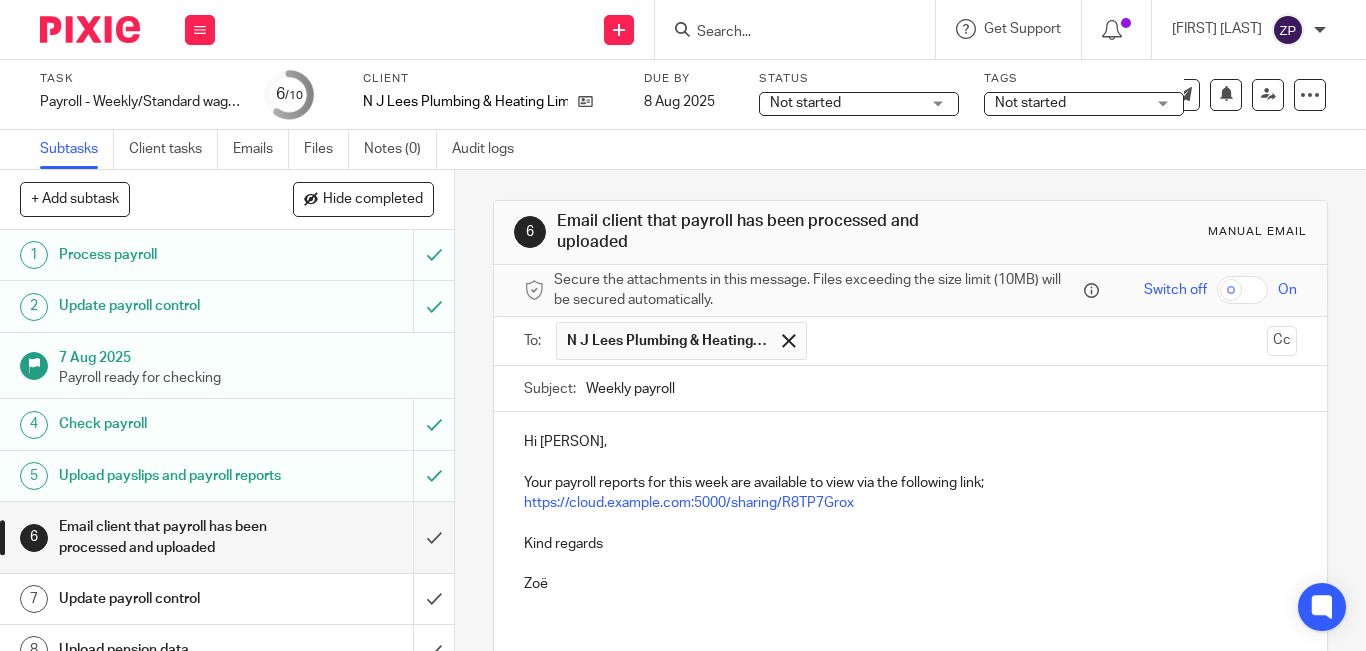 click on "Kind regards" at bounding box center [910, 544] 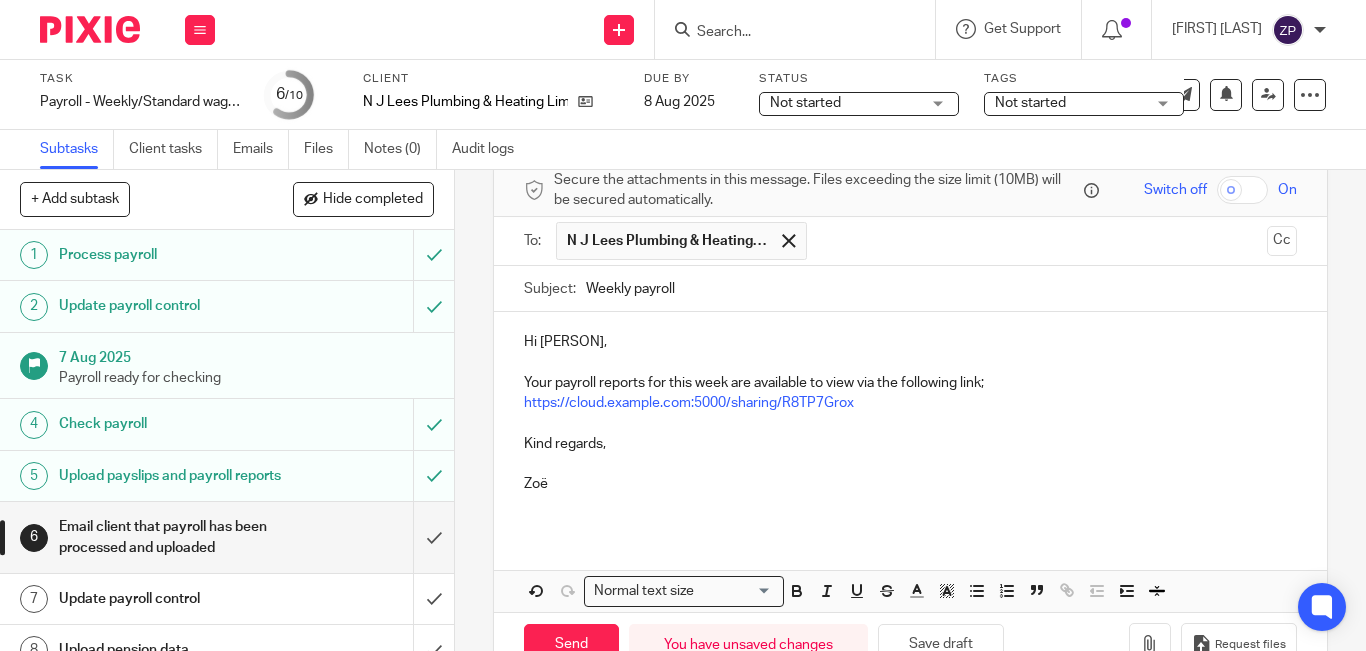 scroll, scrollTop: 158, scrollLeft: 0, axis: vertical 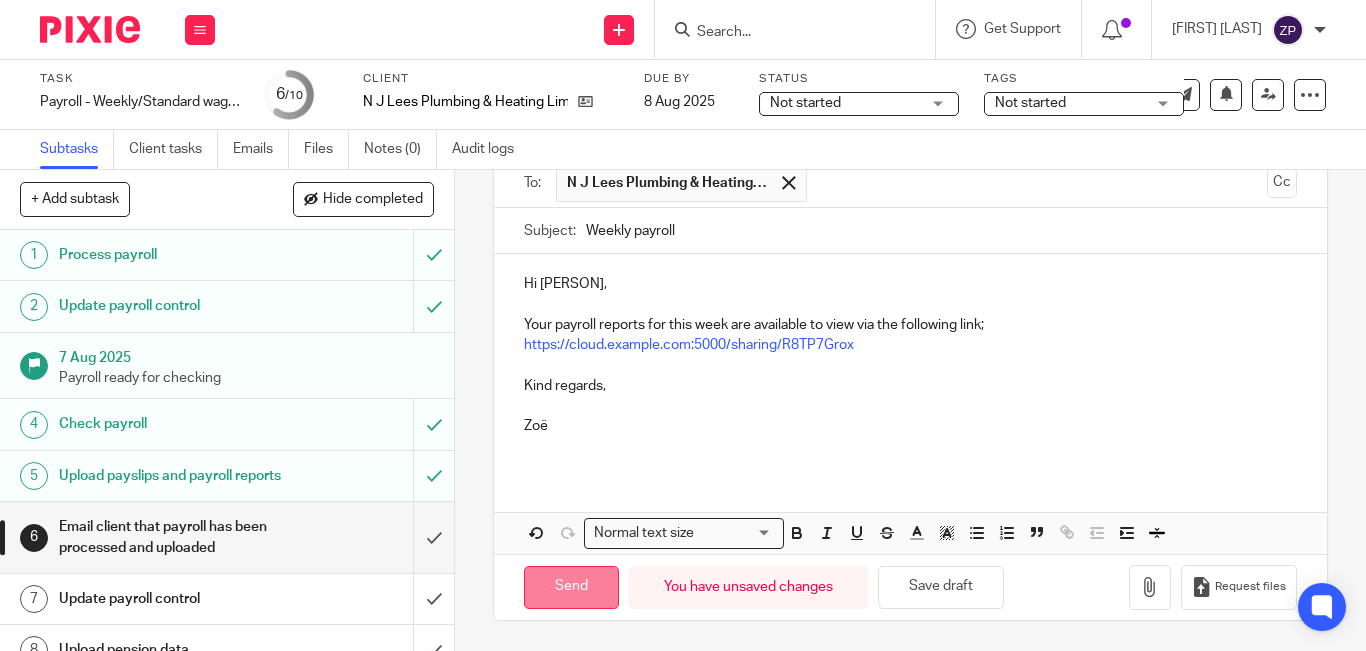 click on "Send" at bounding box center [571, 587] 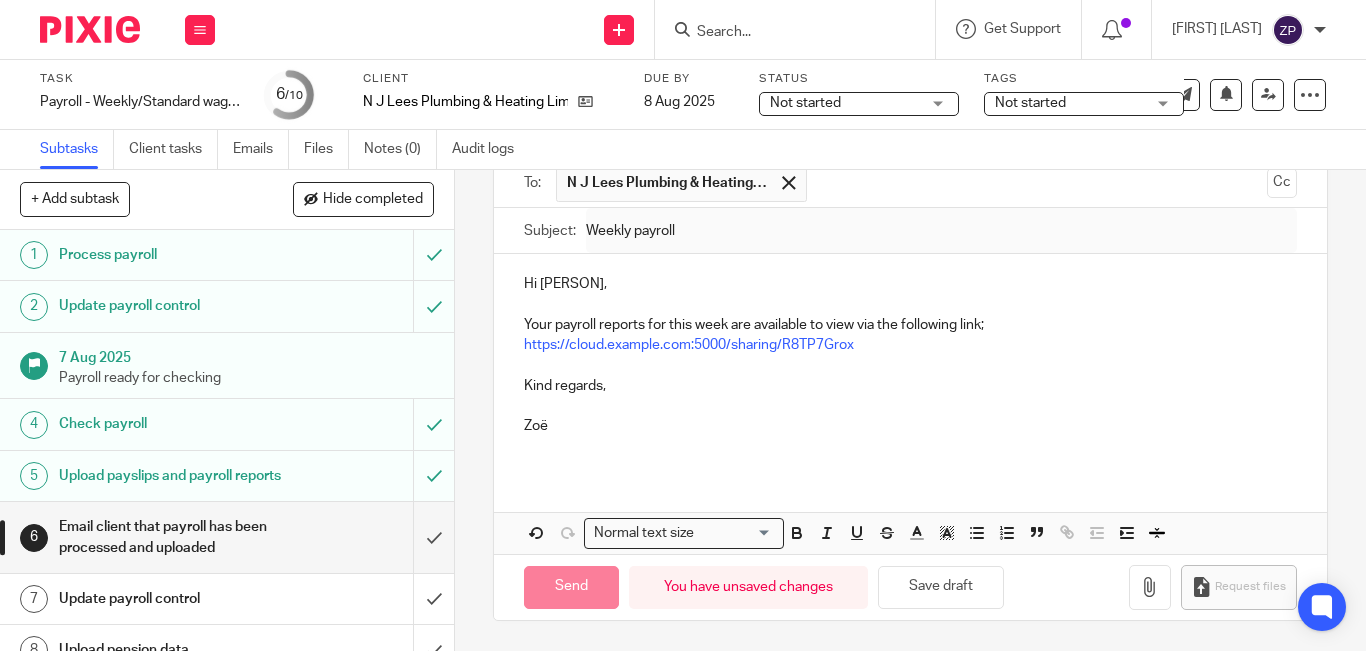 type on "Sent" 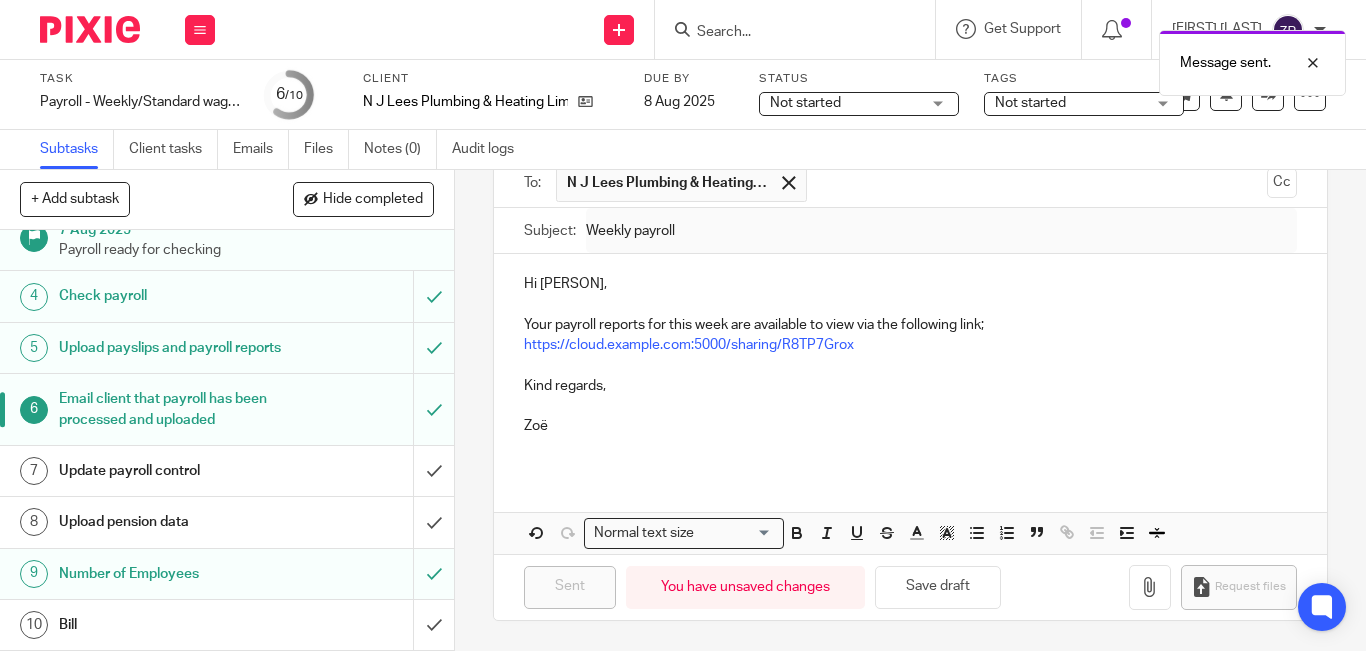 scroll, scrollTop: 149, scrollLeft: 0, axis: vertical 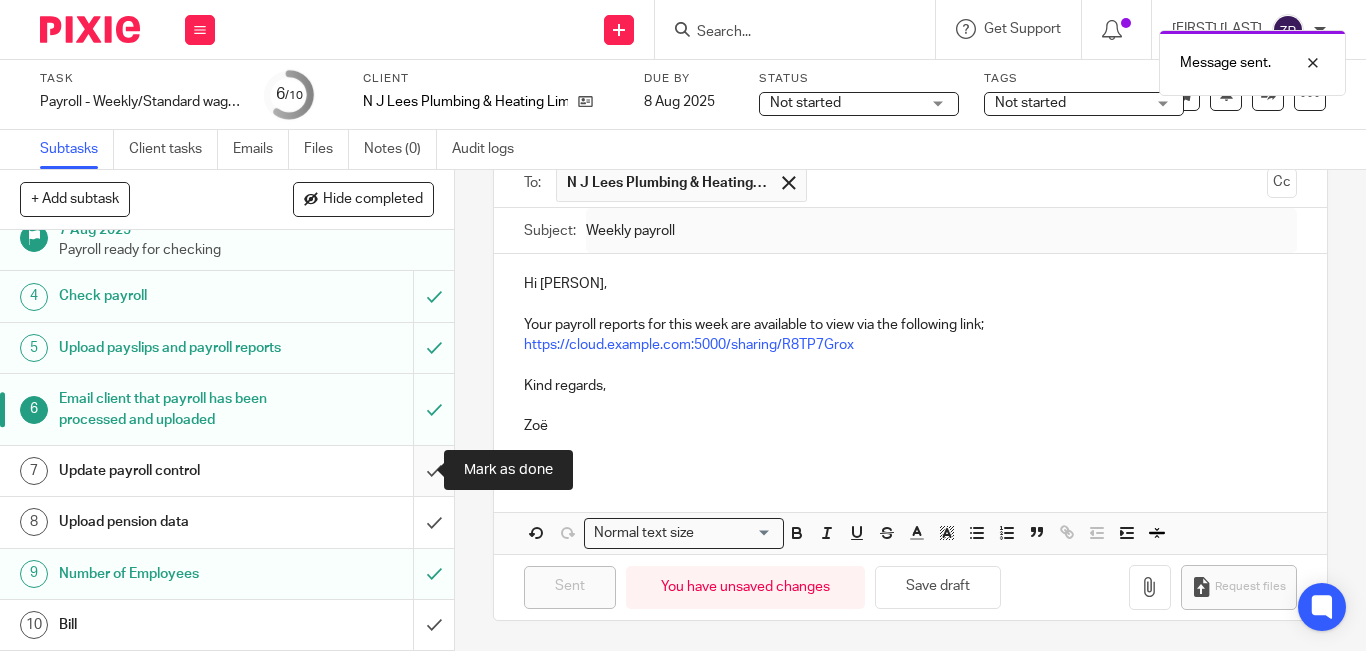 click at bounding box center [227, 471] 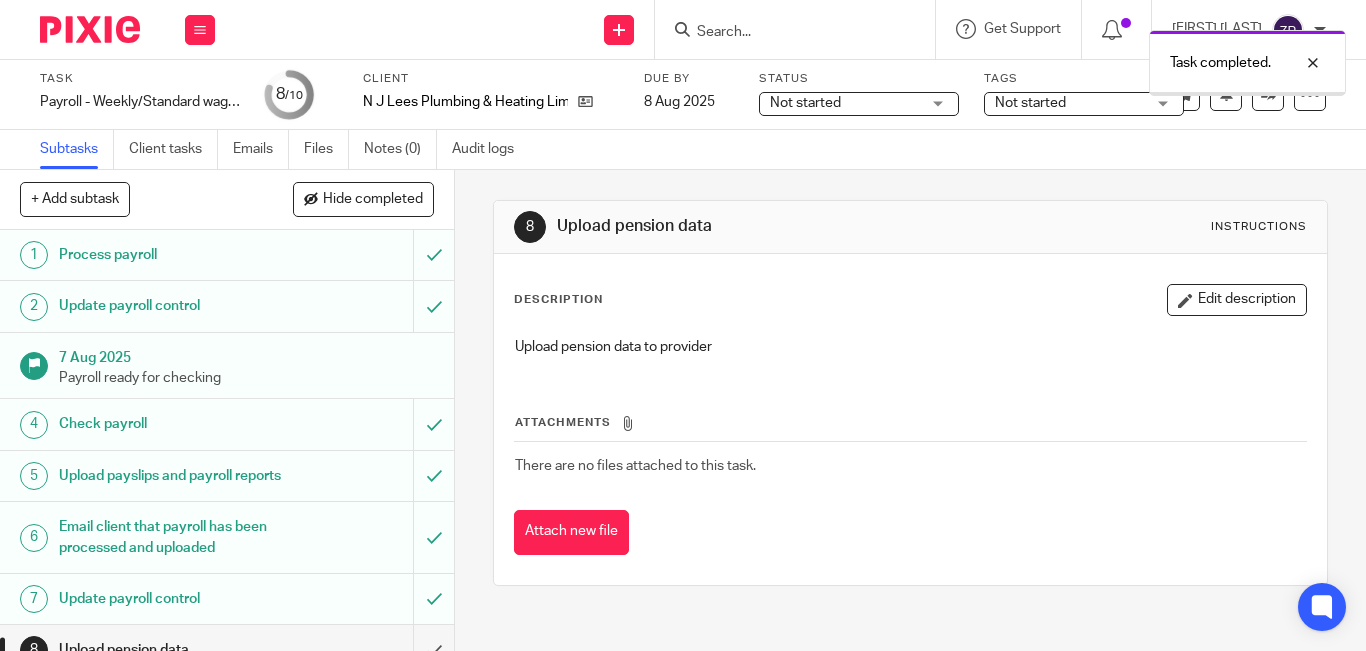 scroll, scrollTop: 0, scrollLeft: 0, axis: both 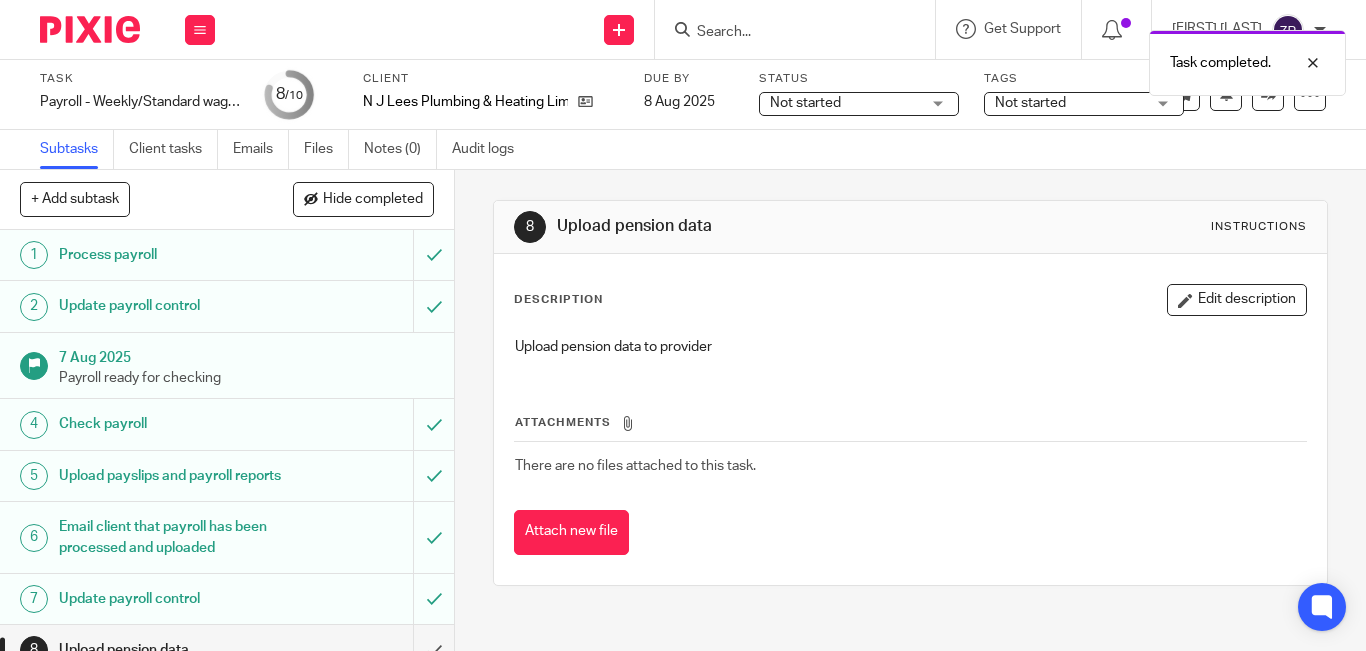 click on "Not started" at bounding box center (1070, 103) 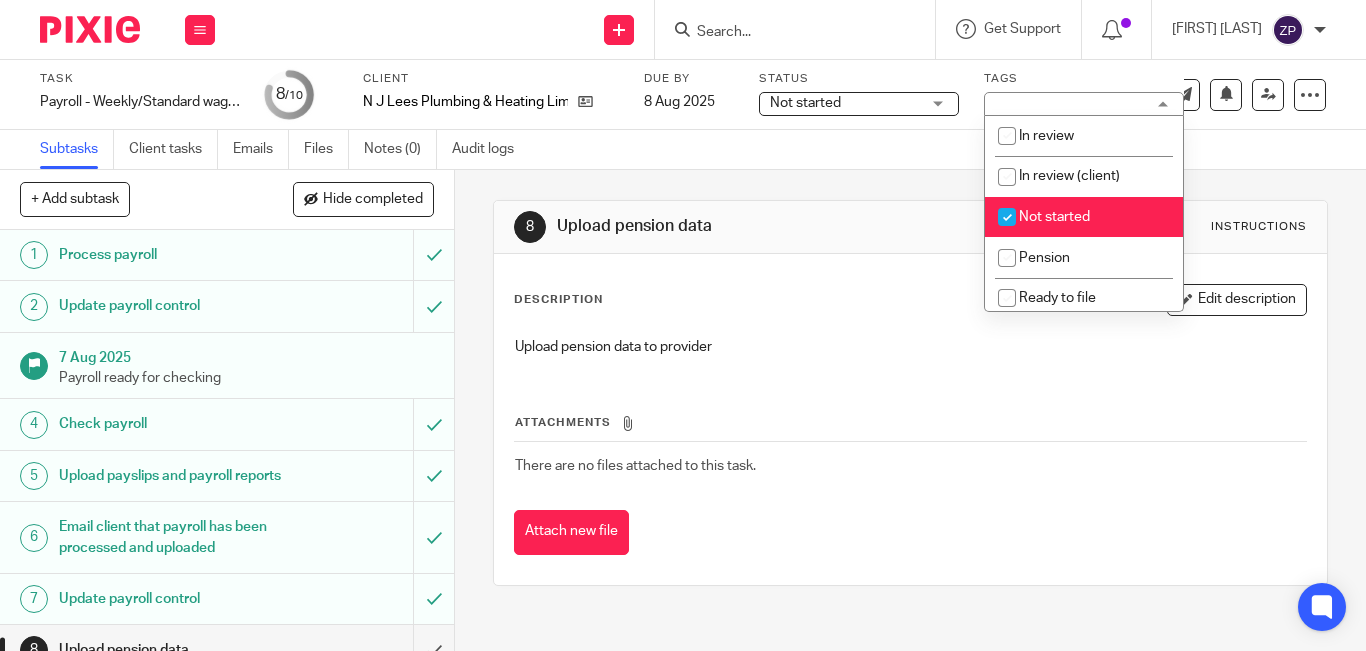 click on "Not started" at bounding box center (1084, 217) 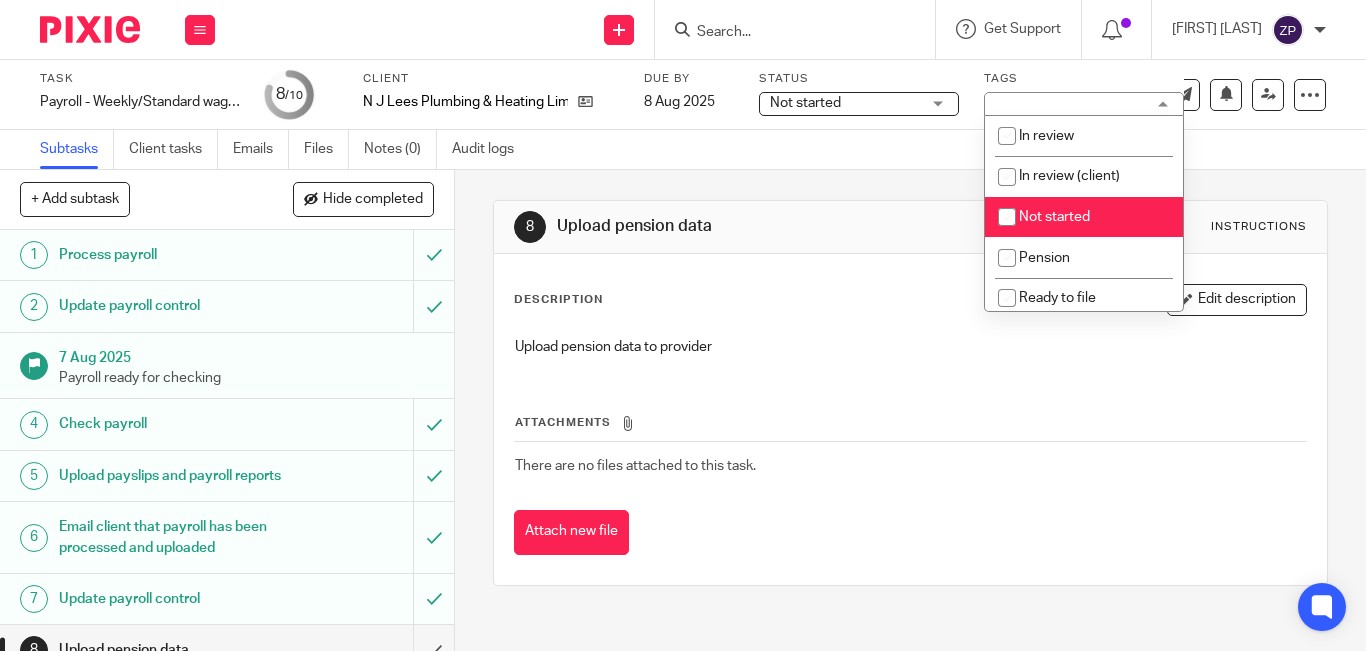 checkbox on "false" 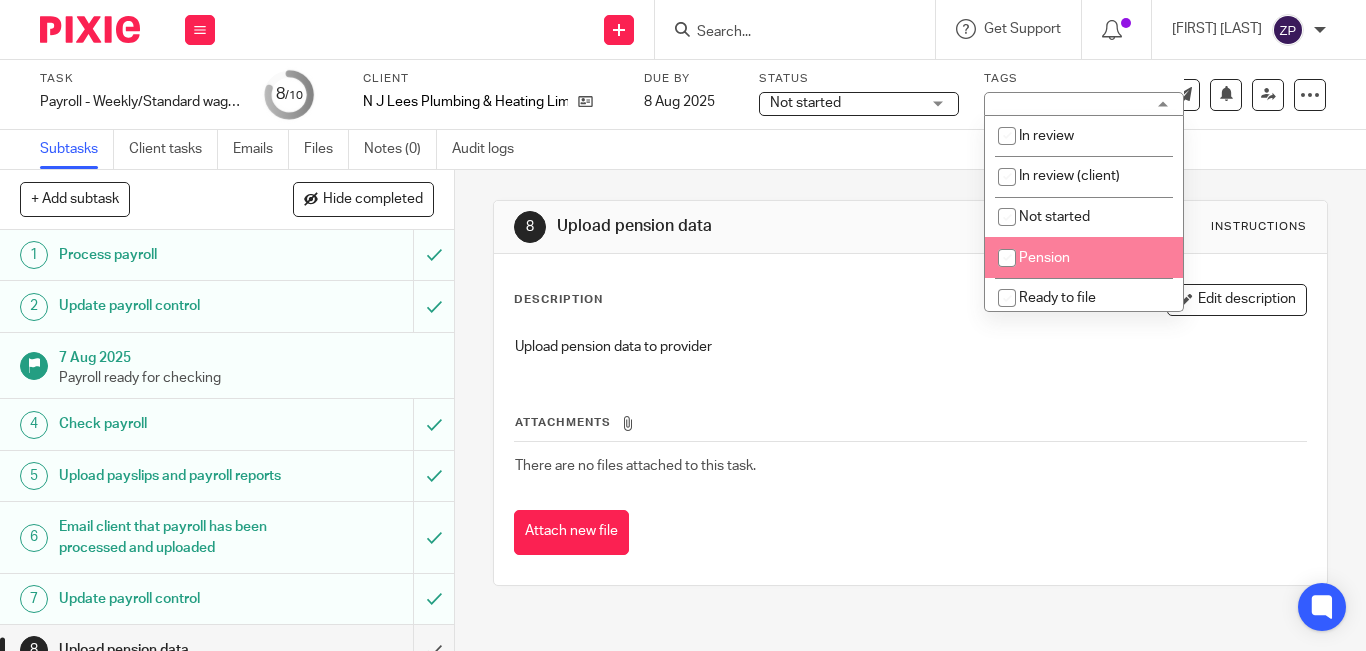 click on "Pension" at bounding box center (1084, 257) 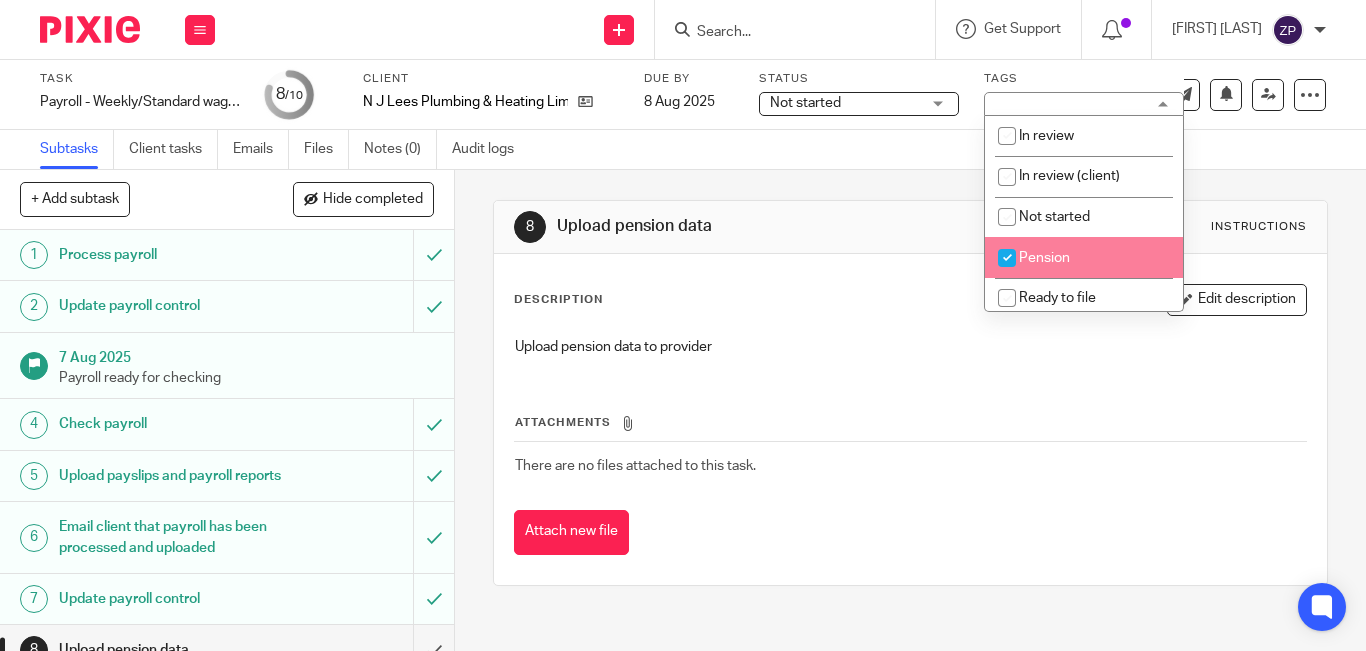 checkbox on "true" 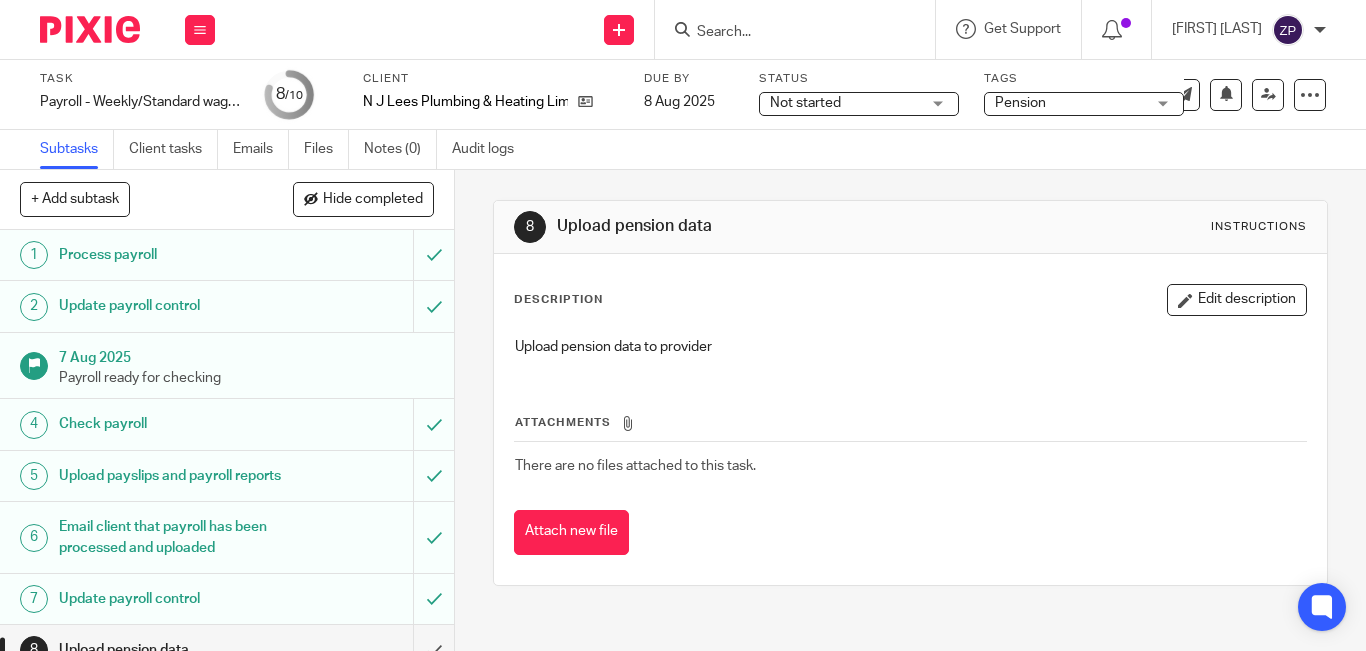 click at bounding box center (90, 29) 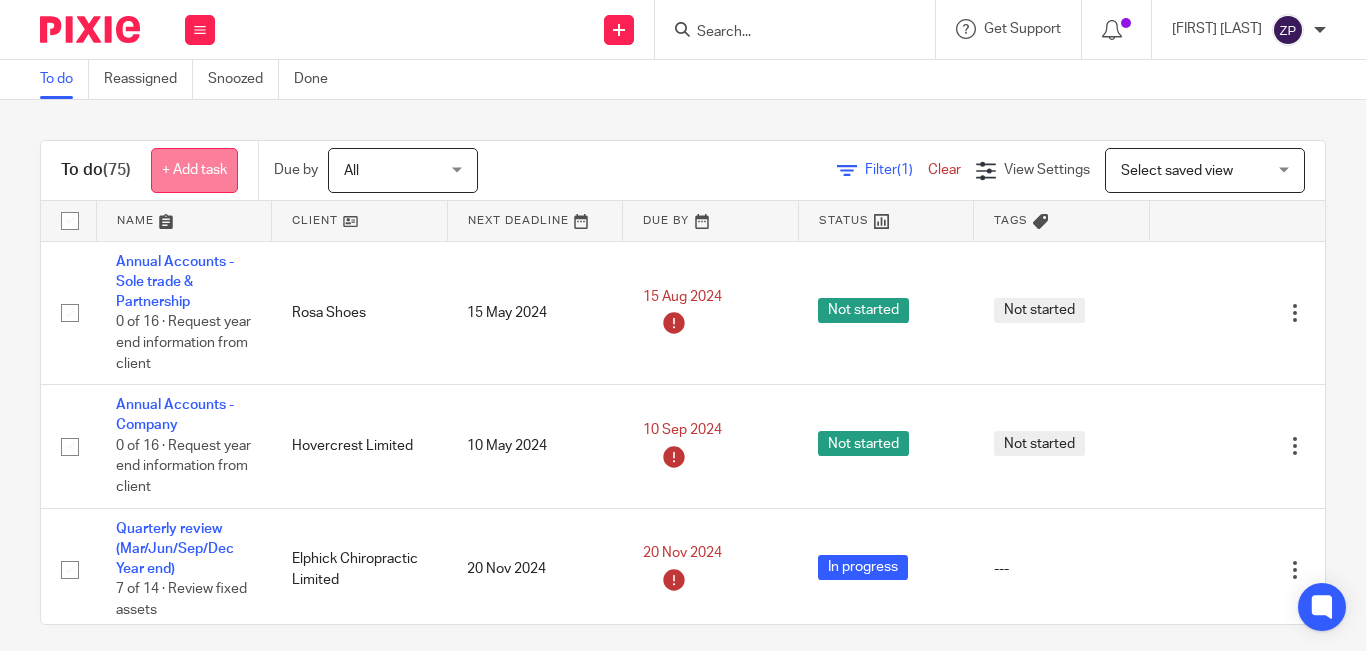 scroll, scrollTop: 0, scrollLeft: 0, axis: both 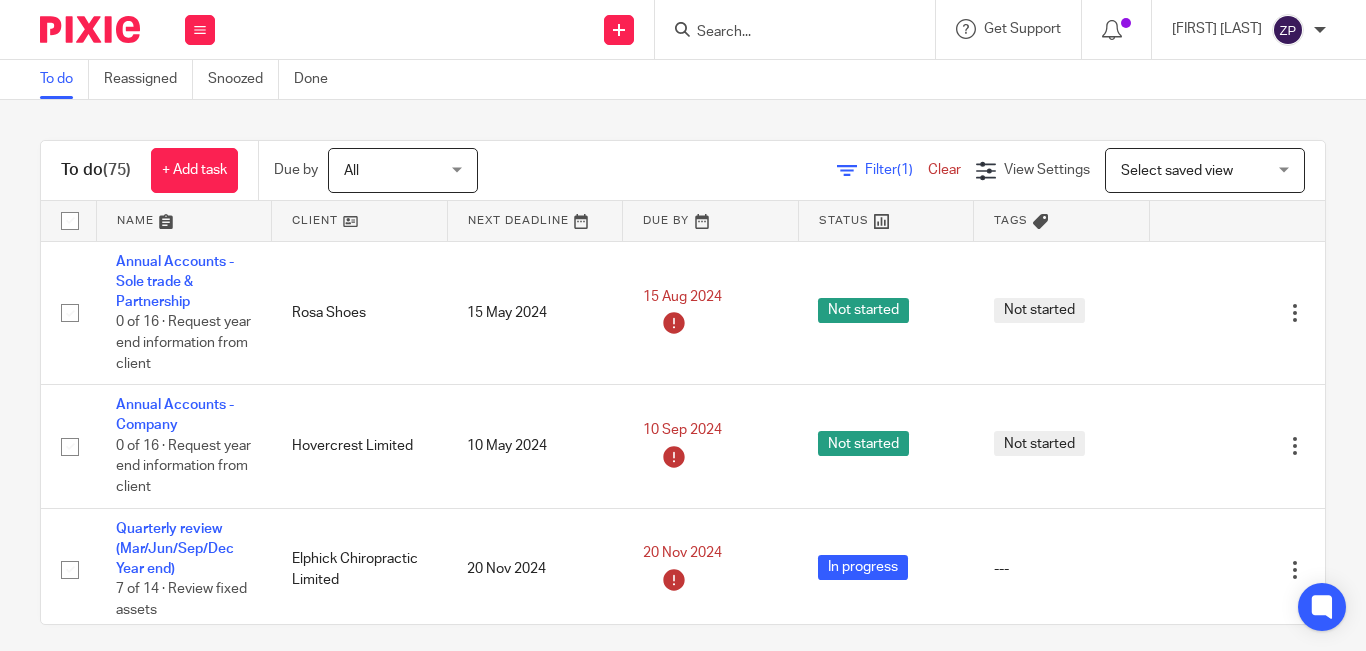 click at bounding box center (785, 33) 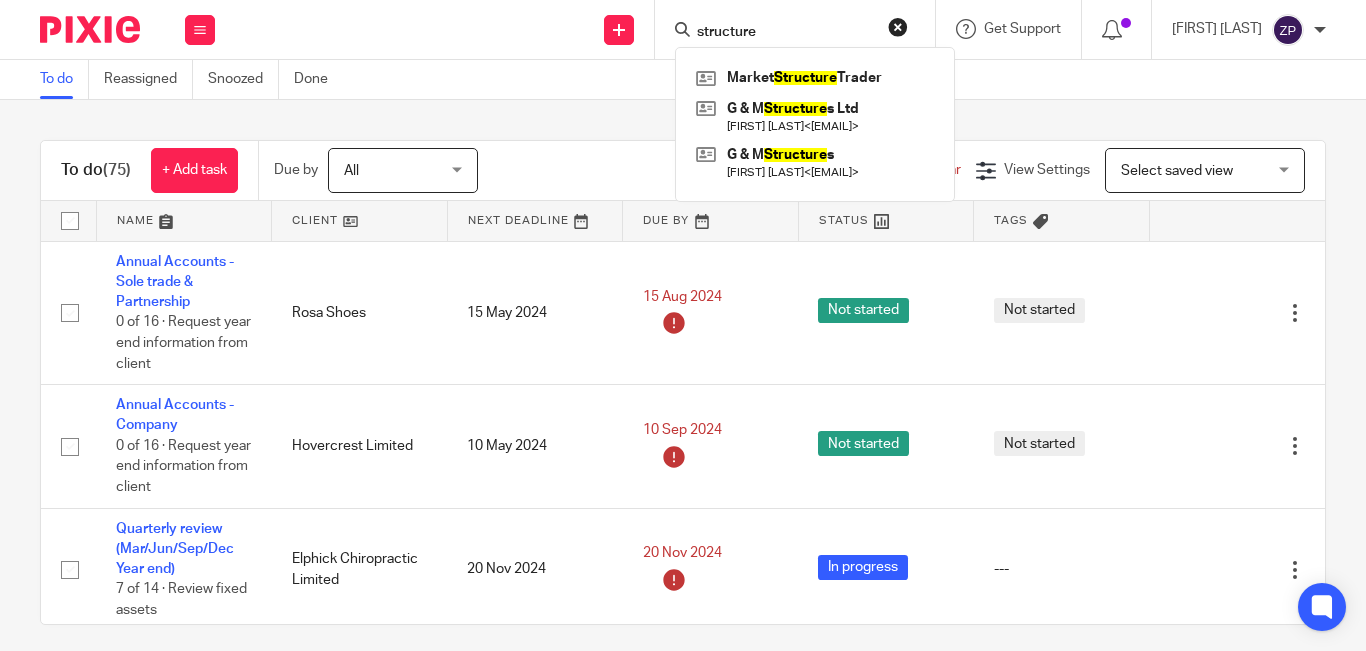 type on "structure" 